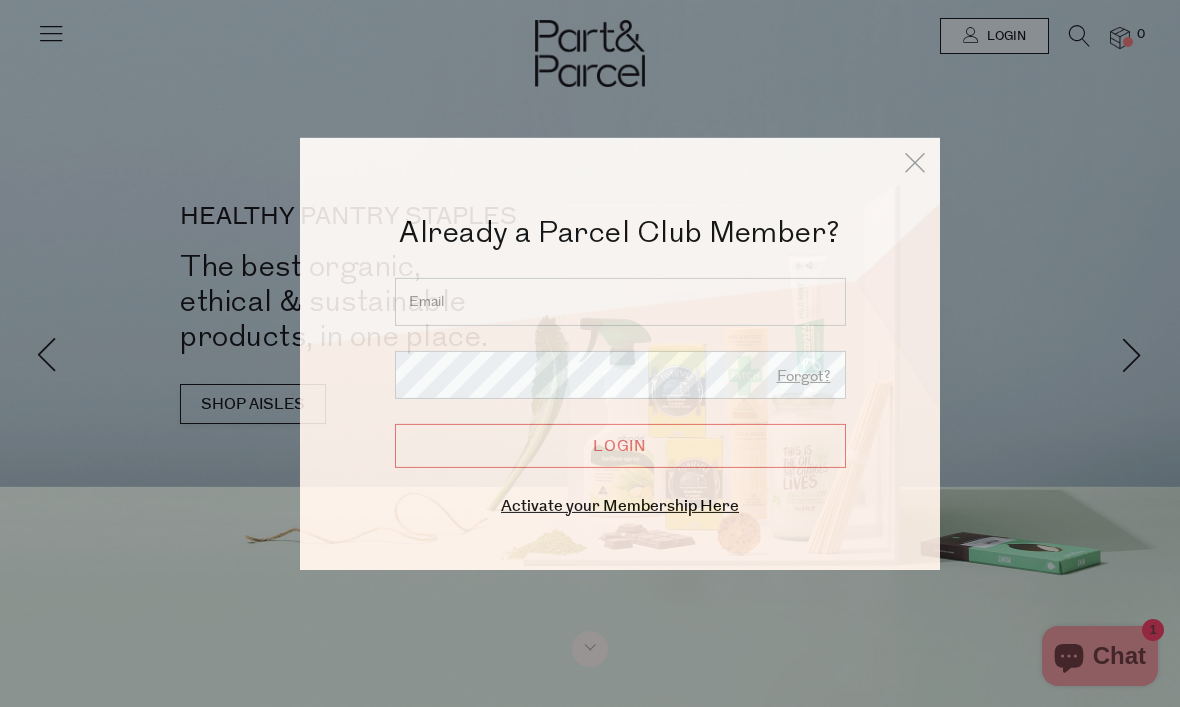 scroll, scrollTop: 0, scrollLeft: 0, axis: both 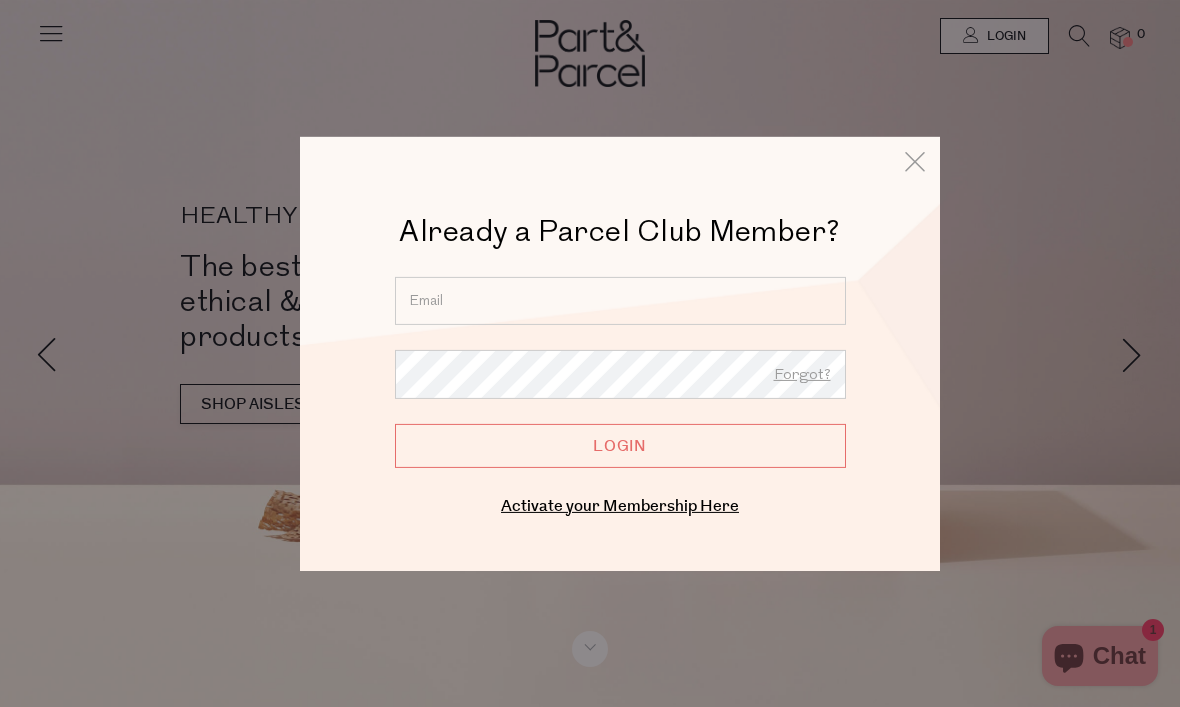 click at bounding box center (620, 300) 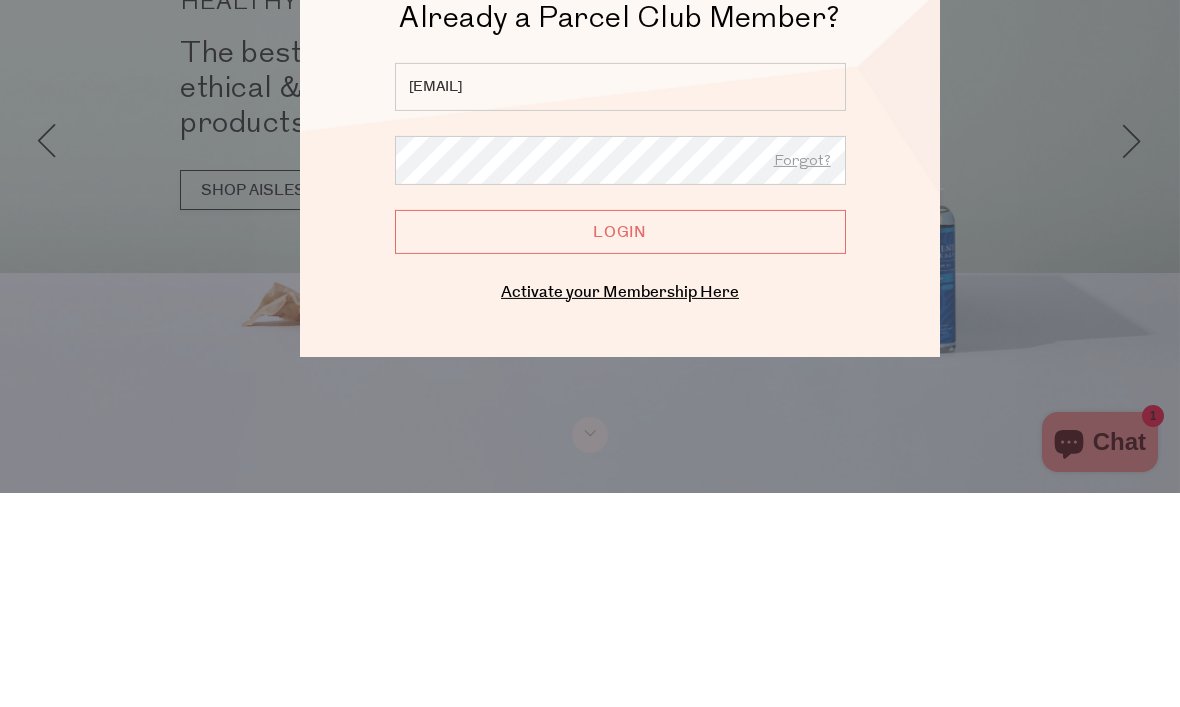 type on "hodgie028@hotmail.com" 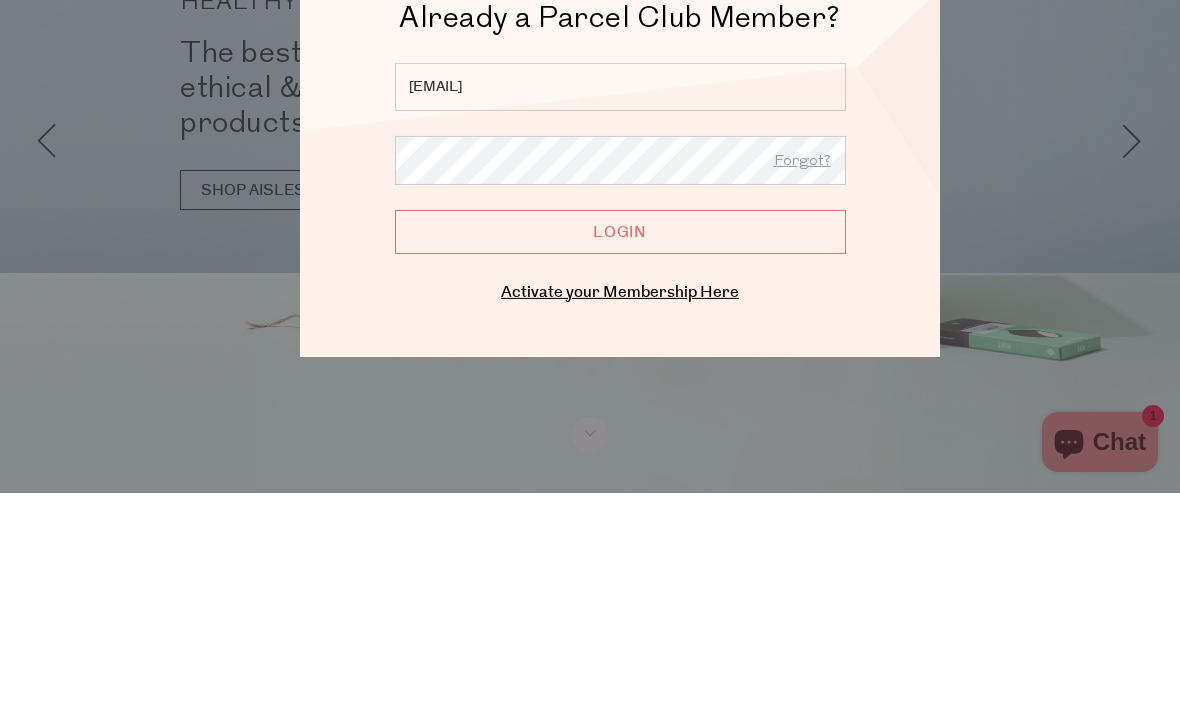 scroll, scrollTop: 214, scrollLeft: 0, axis: vertical 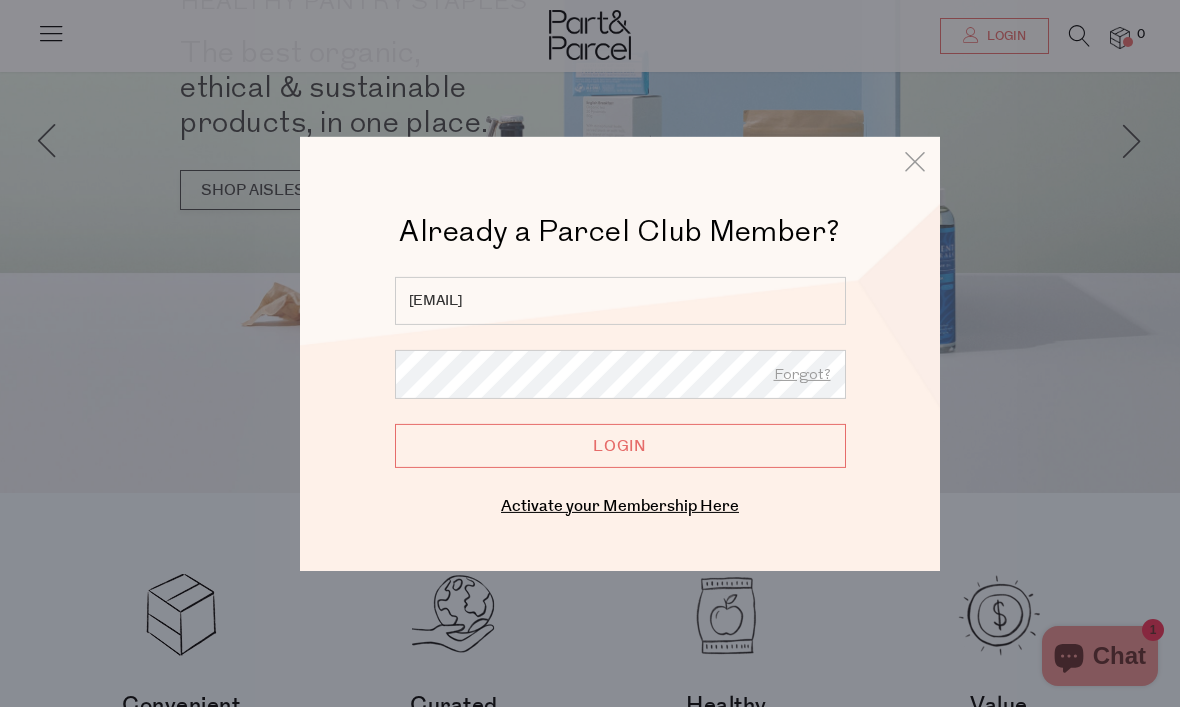 click at bounding box center [915, 160] 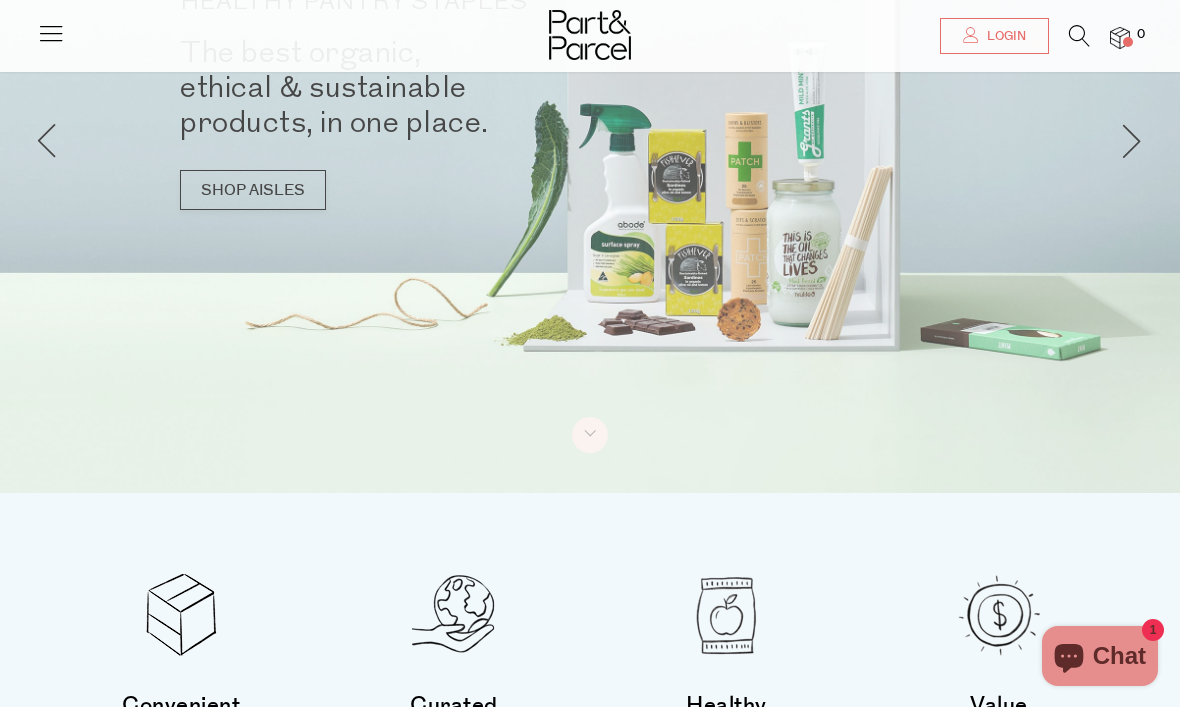 click on "Login" at bounding box center (1004, 36) 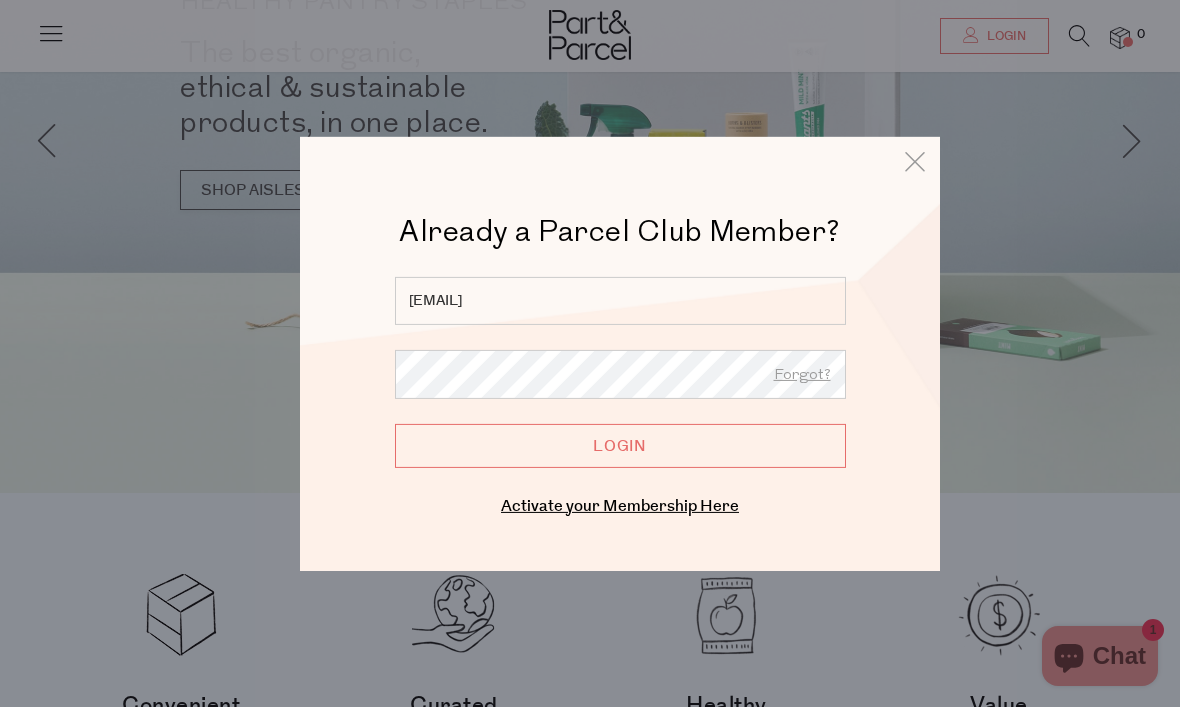click on "Forgot?" at bounding box center [802, 375] 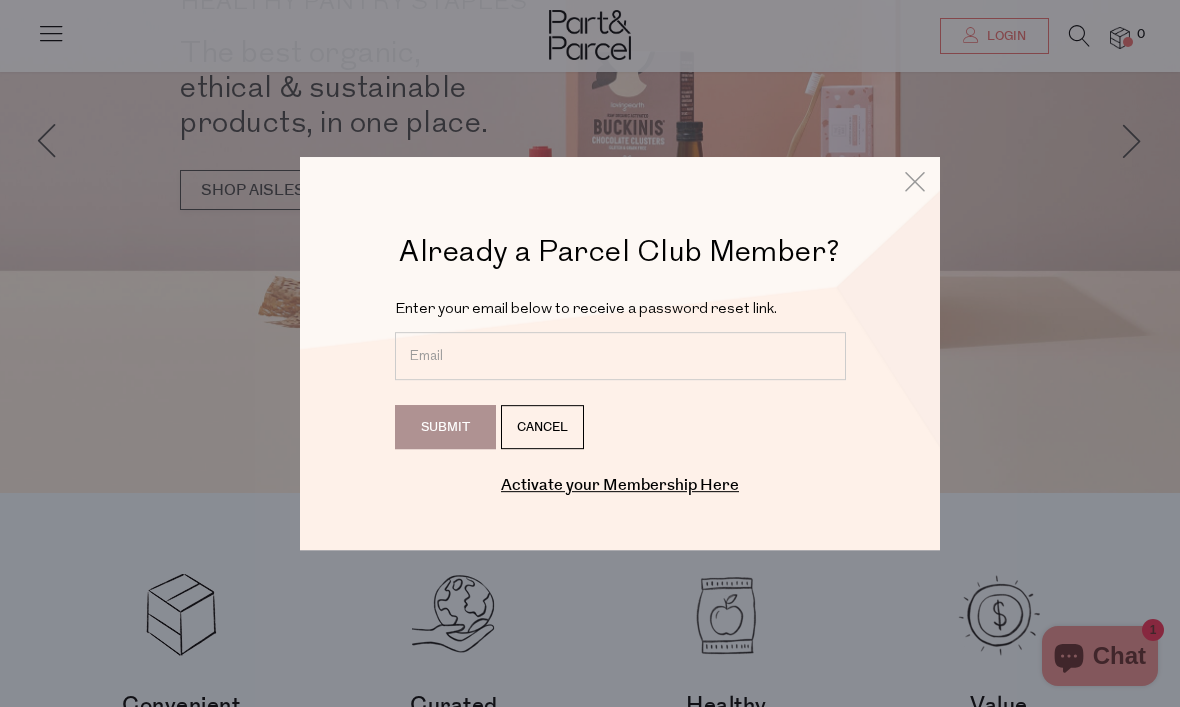 click at bounding box center (620, 356) 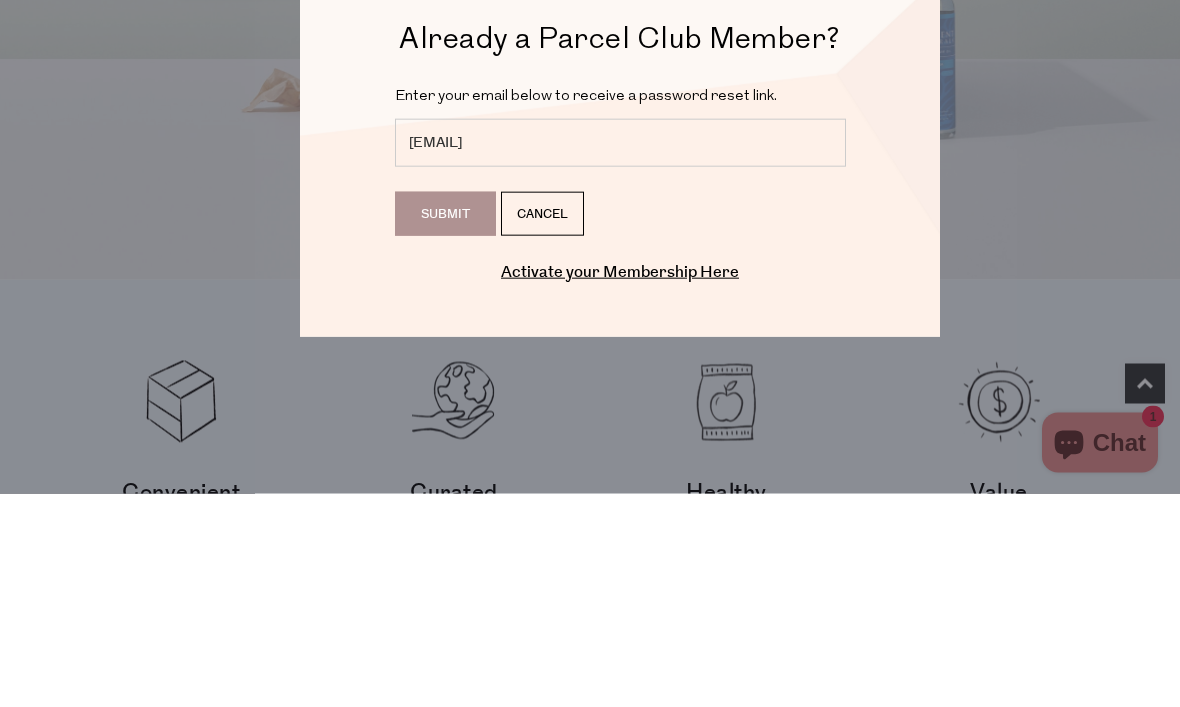type on "hodgie028@hotmail.com" 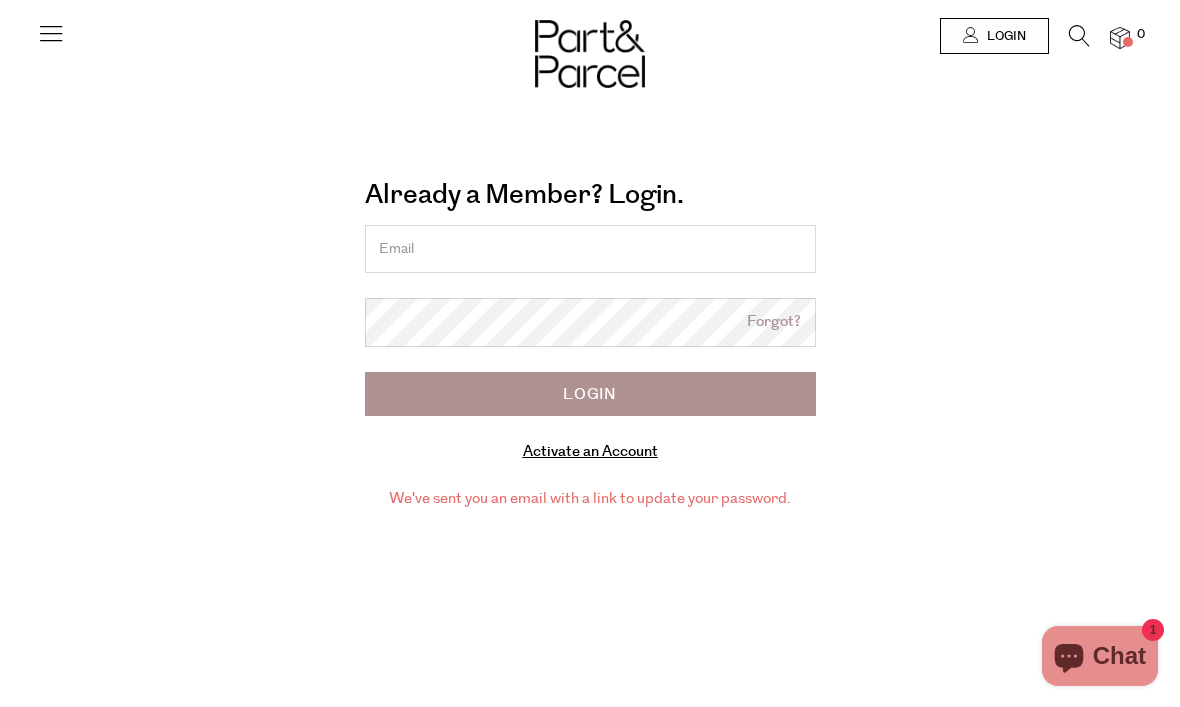 scroll, scrollTop: 0, scrollLeft: 0, axis: both 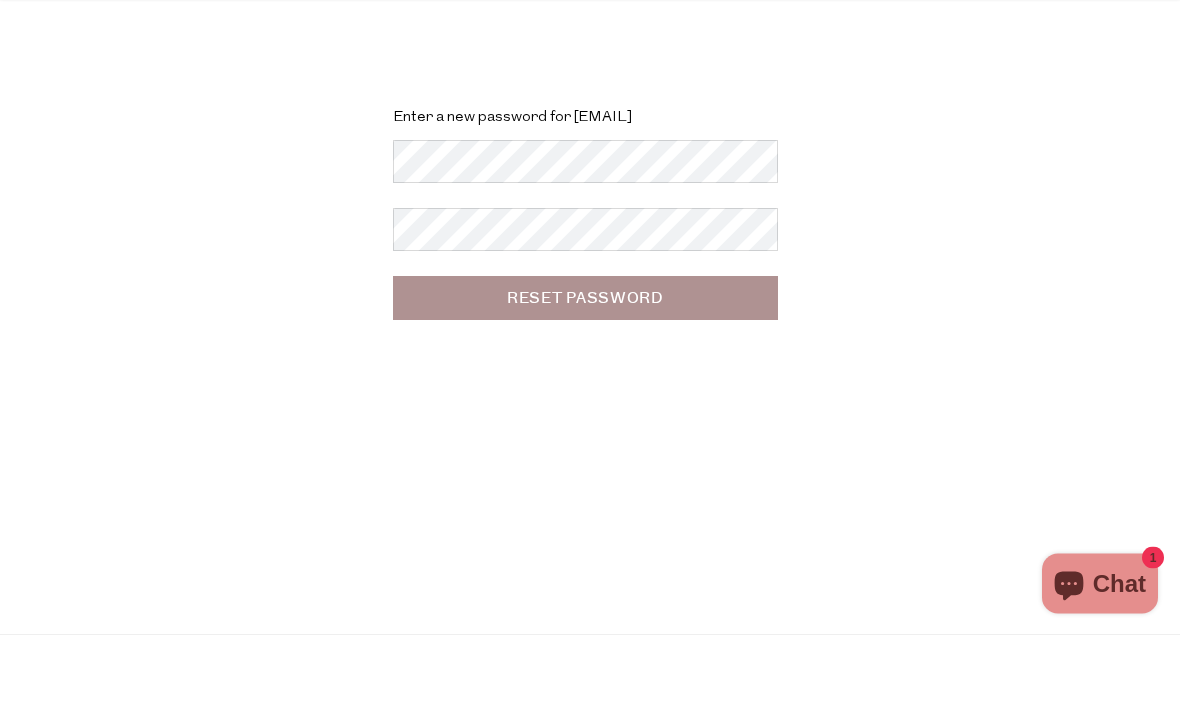click on "Reset Password" at bounding box center [586, 371] 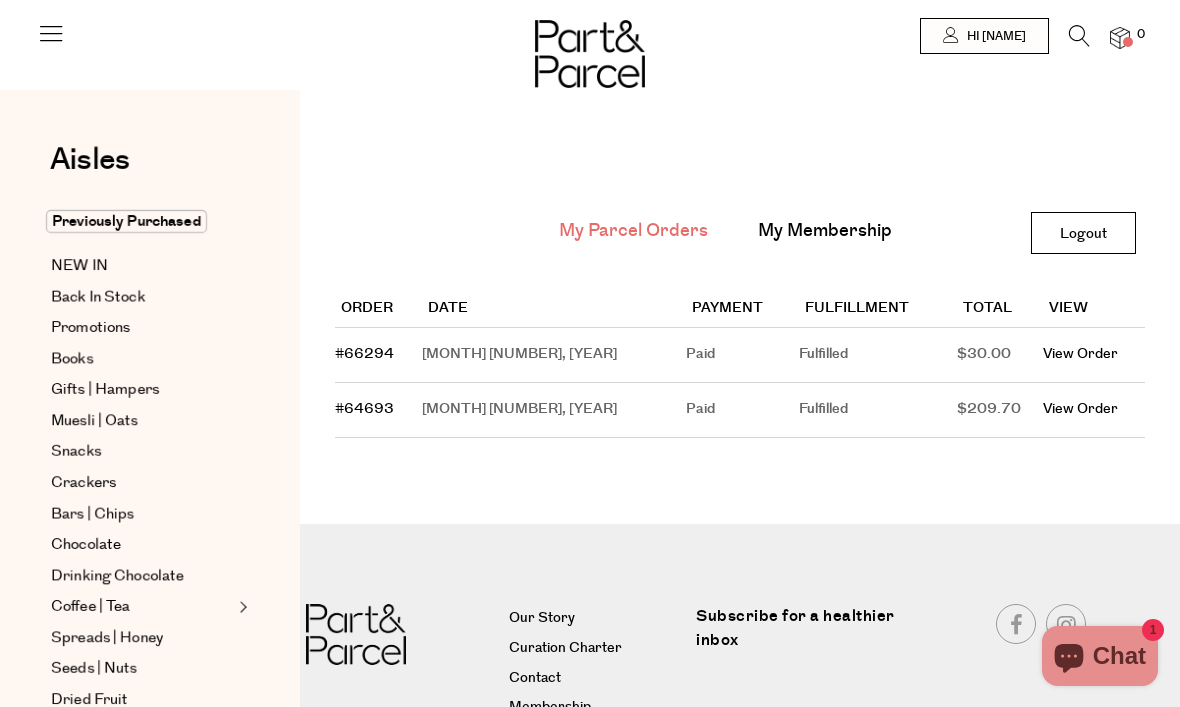 scroll, scrollTop: 0, scrollLeft: 0, axis: both 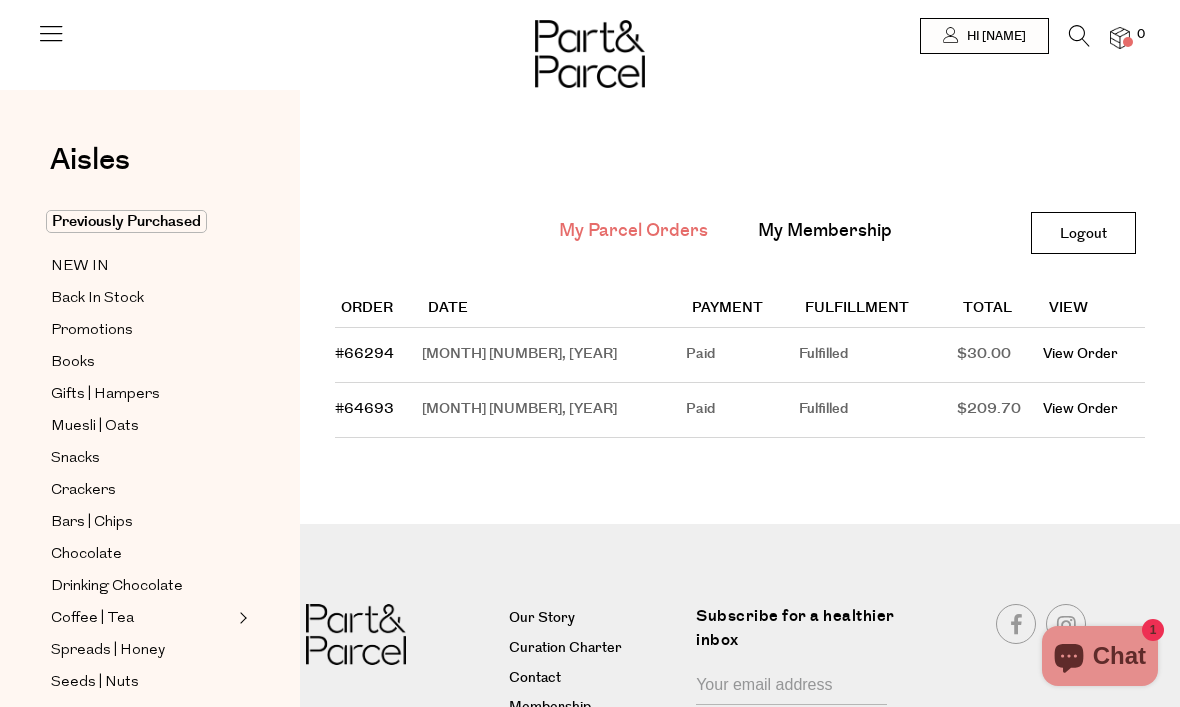 click on "Previously Purchased" at bounding box center [126, 221] 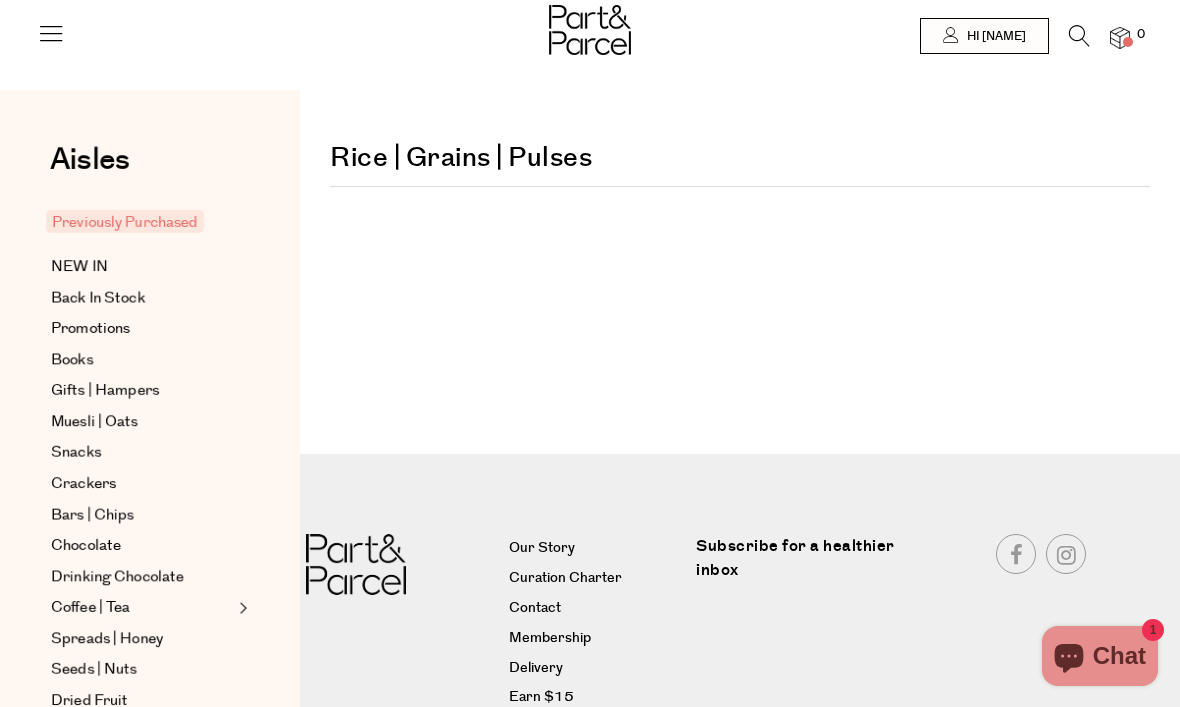 scroll, scrollTop: 0, scrollLeft: 0, axis: both 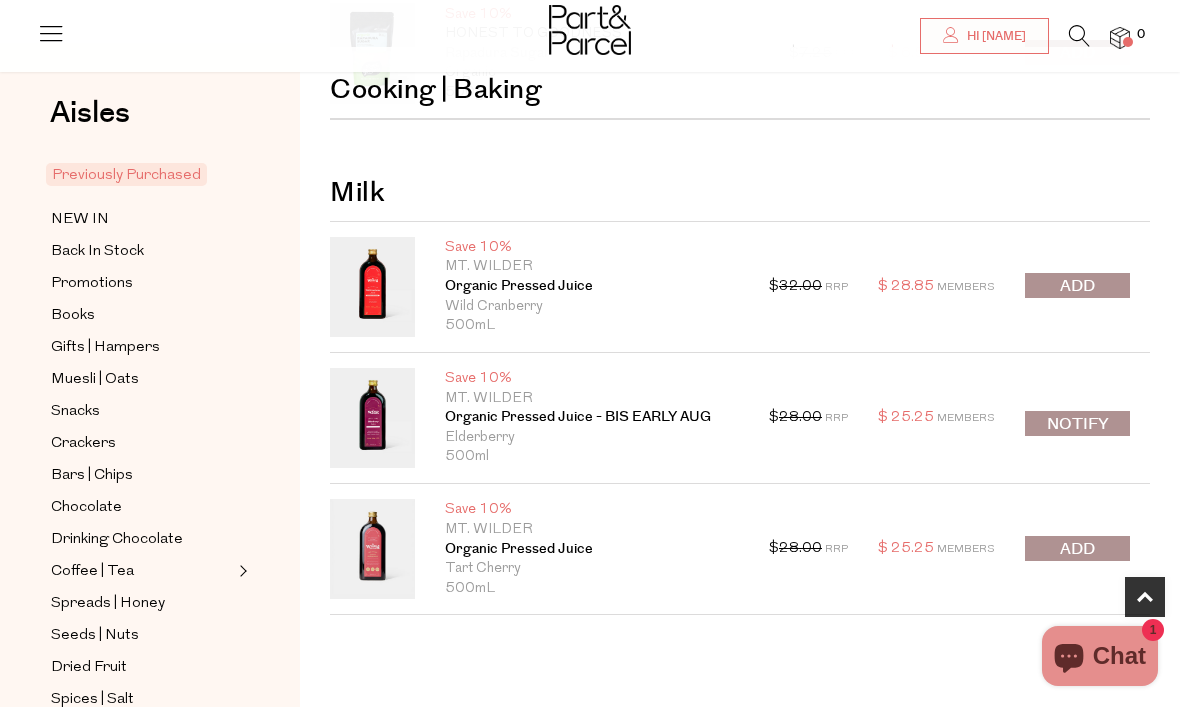 click at bounding box center (1077, 549) 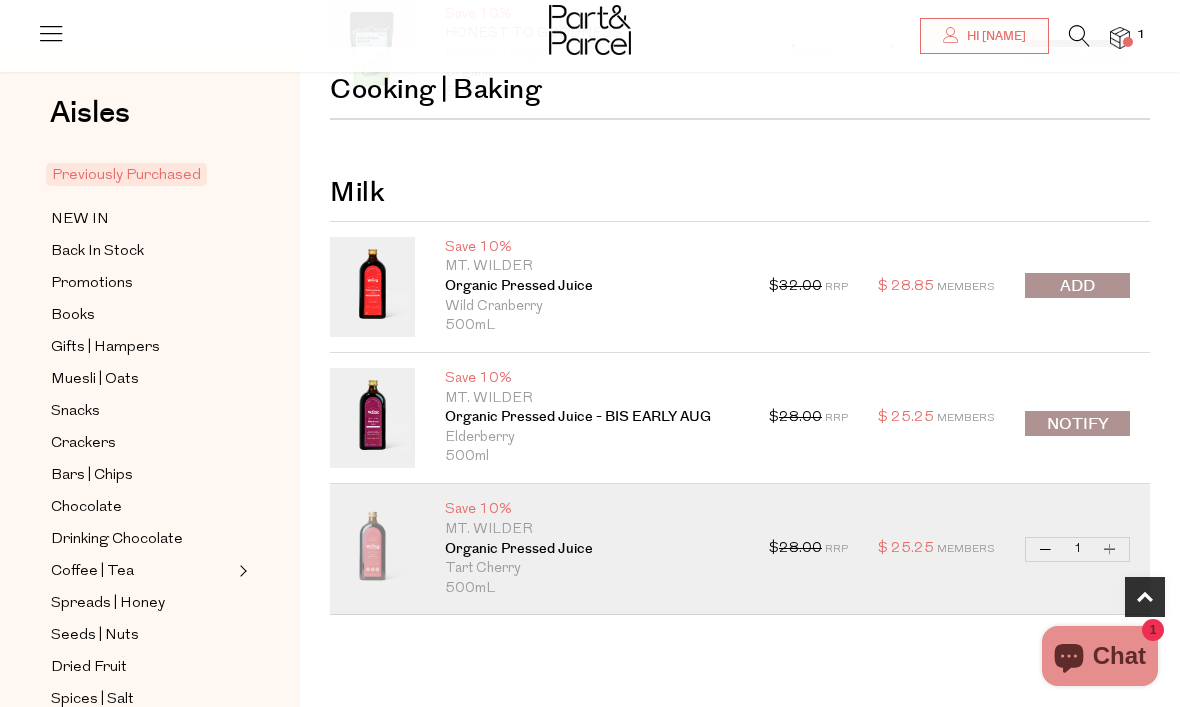 click at bounding box center (1077, 286) 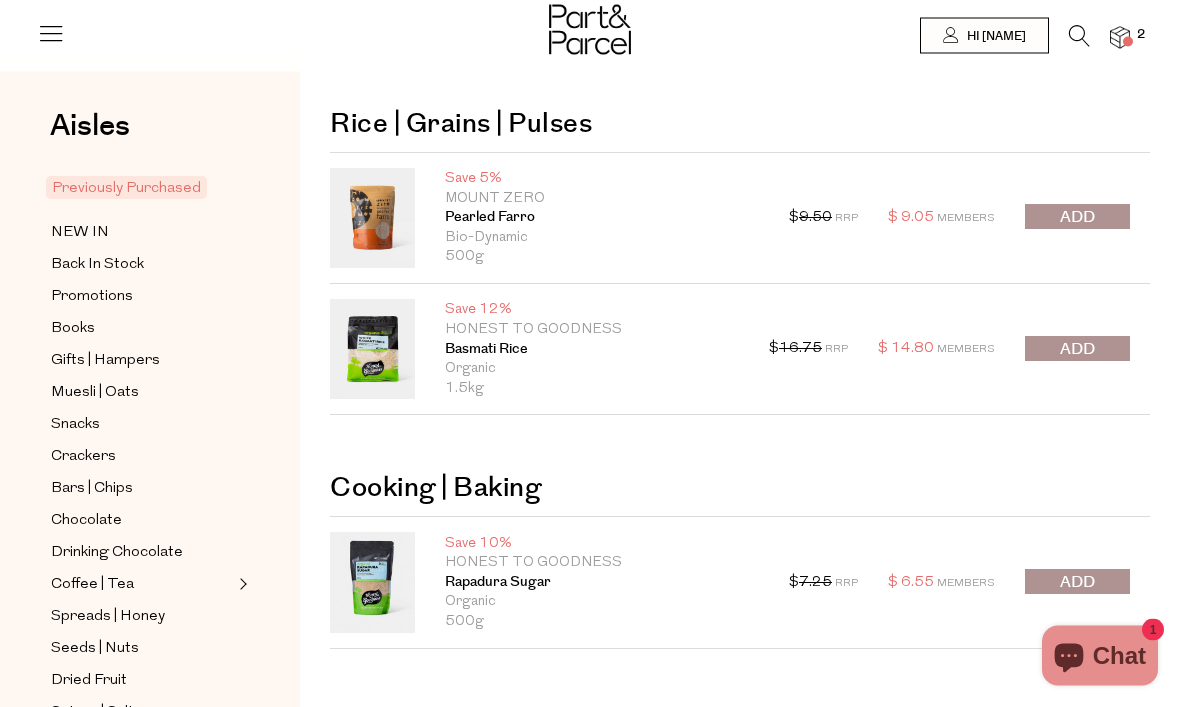 scroll, scrollTop: 0, scrollLeft: 0, axis: both 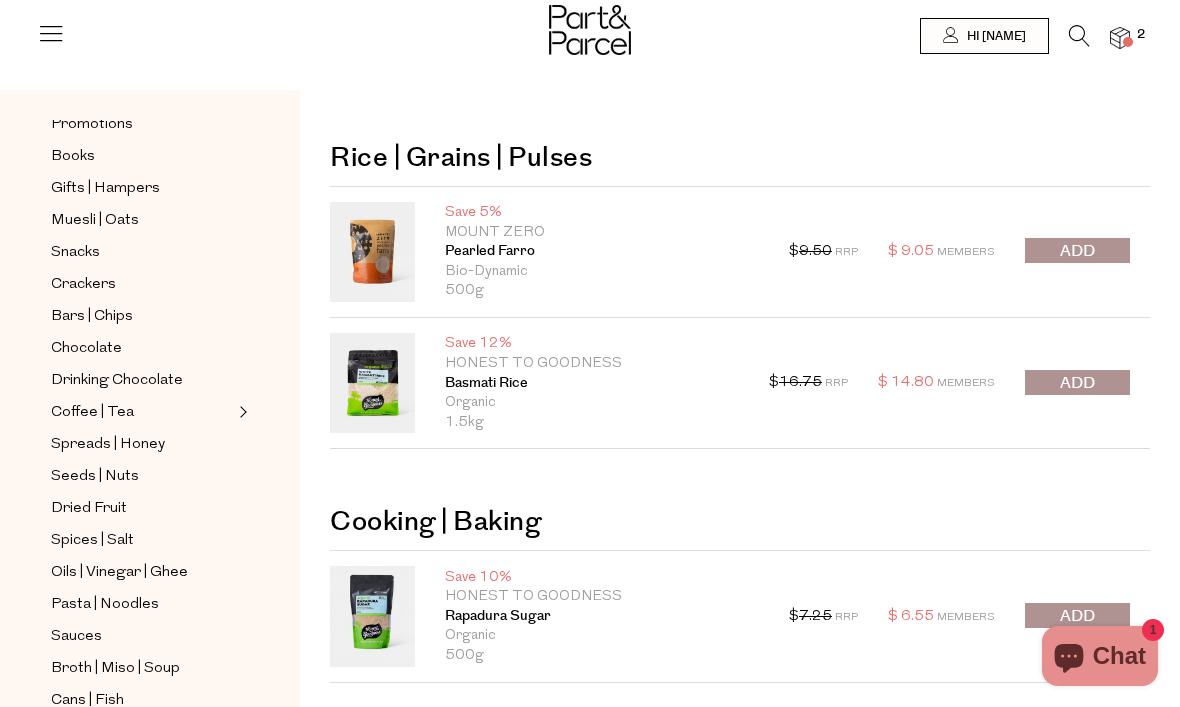 click on "Snacks" at bounding box center (75, 253) 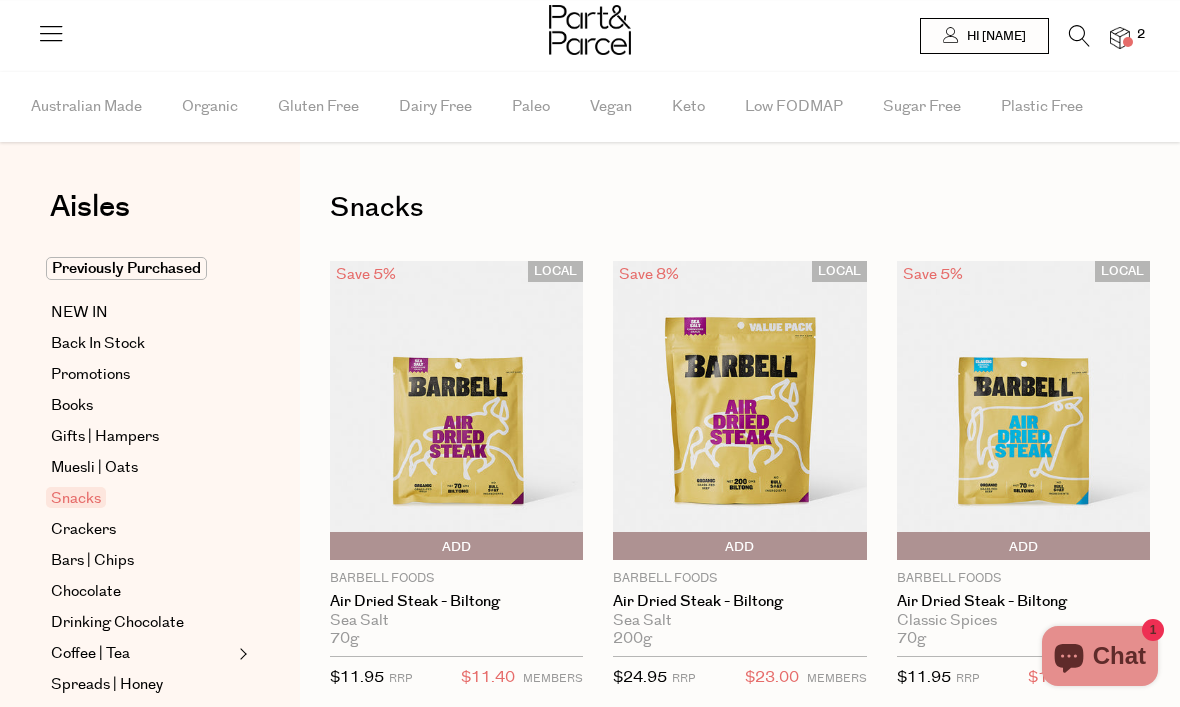 scroll, scrollTop: 0, scrollLeft: 0, axis: both 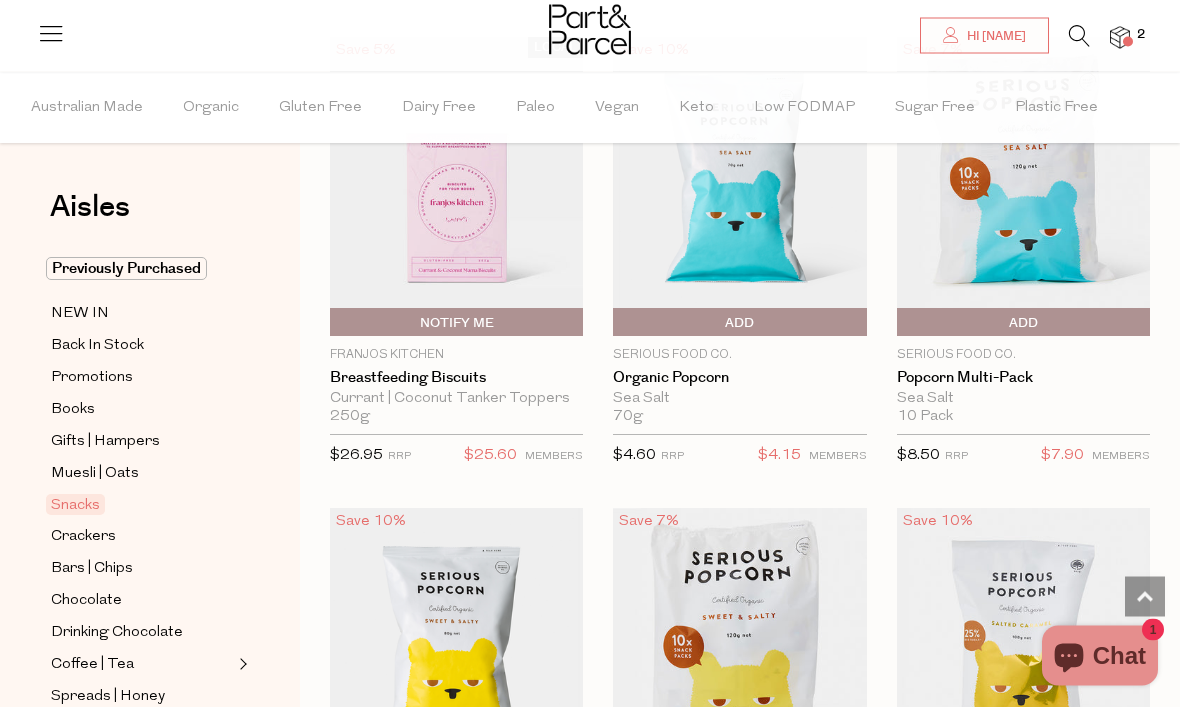 click at bounding box center (1079, 36) 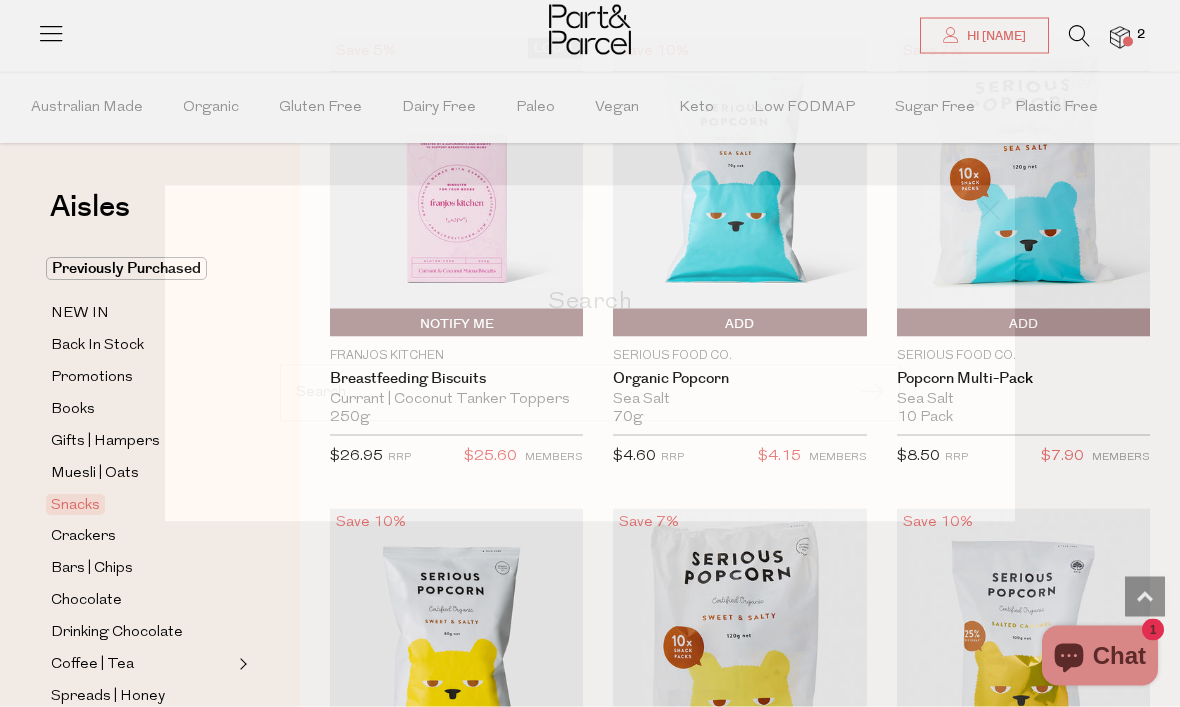 scroll, scrollTop: 6345, scrollLeft: 0, axis: vertical 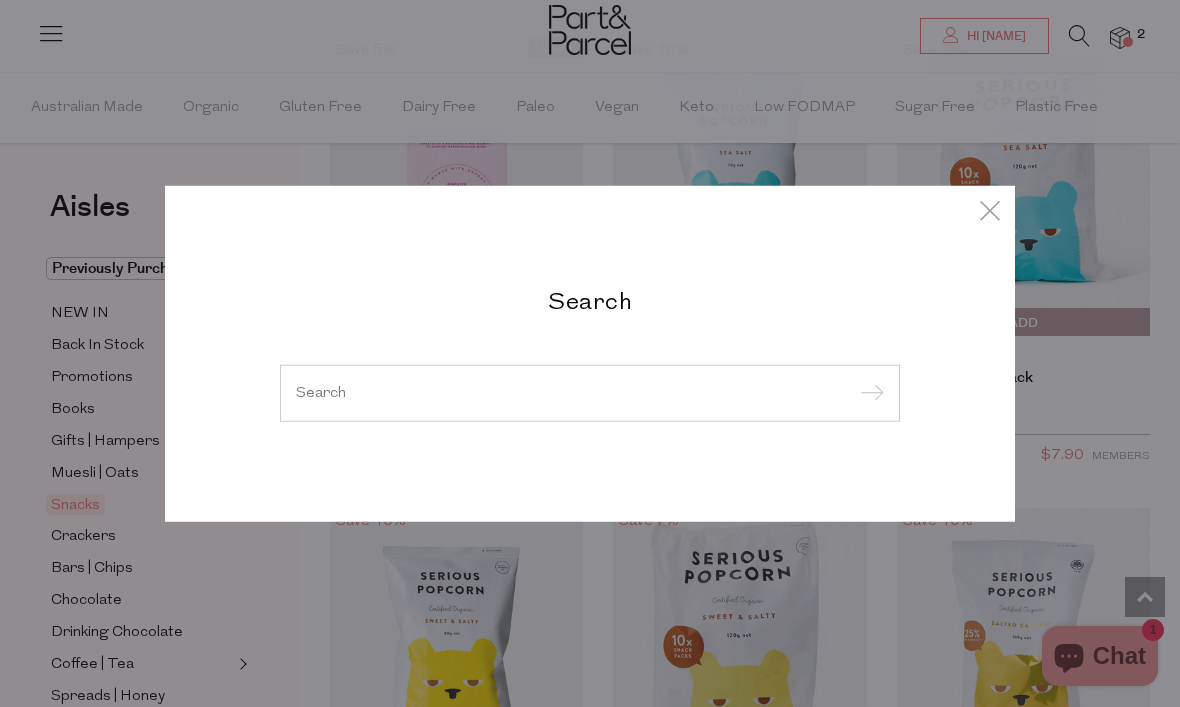 click at bounding box center [590, 392] 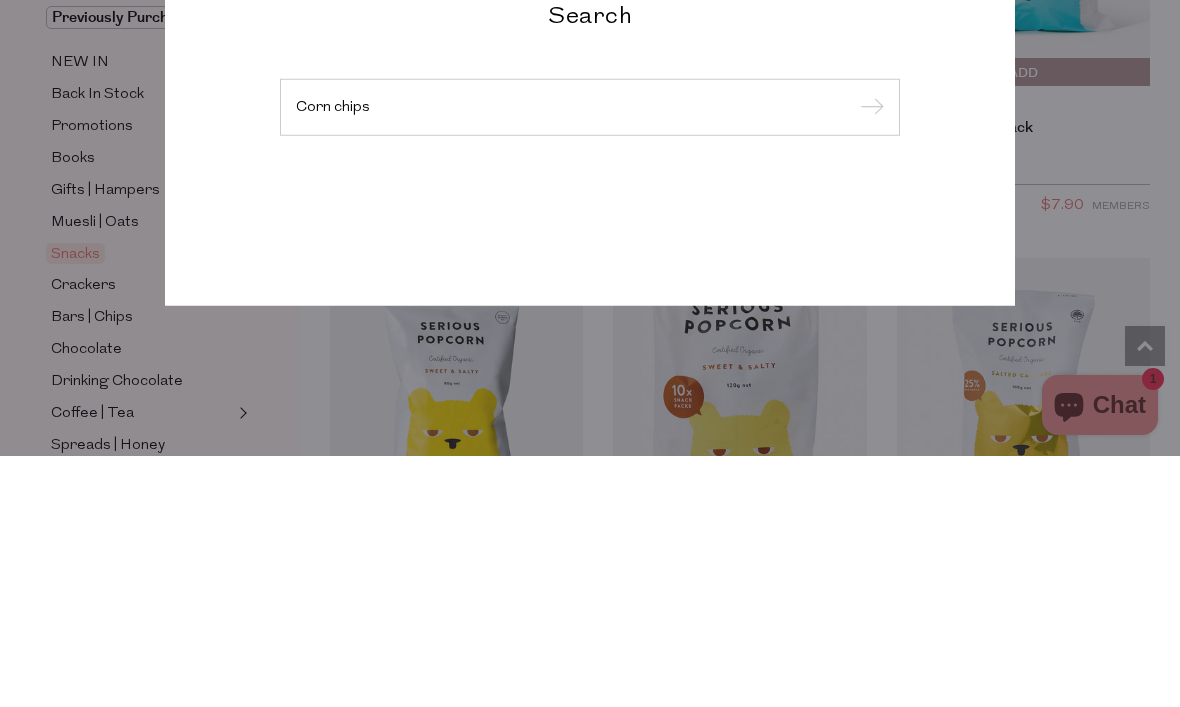 type on "Corn chips" 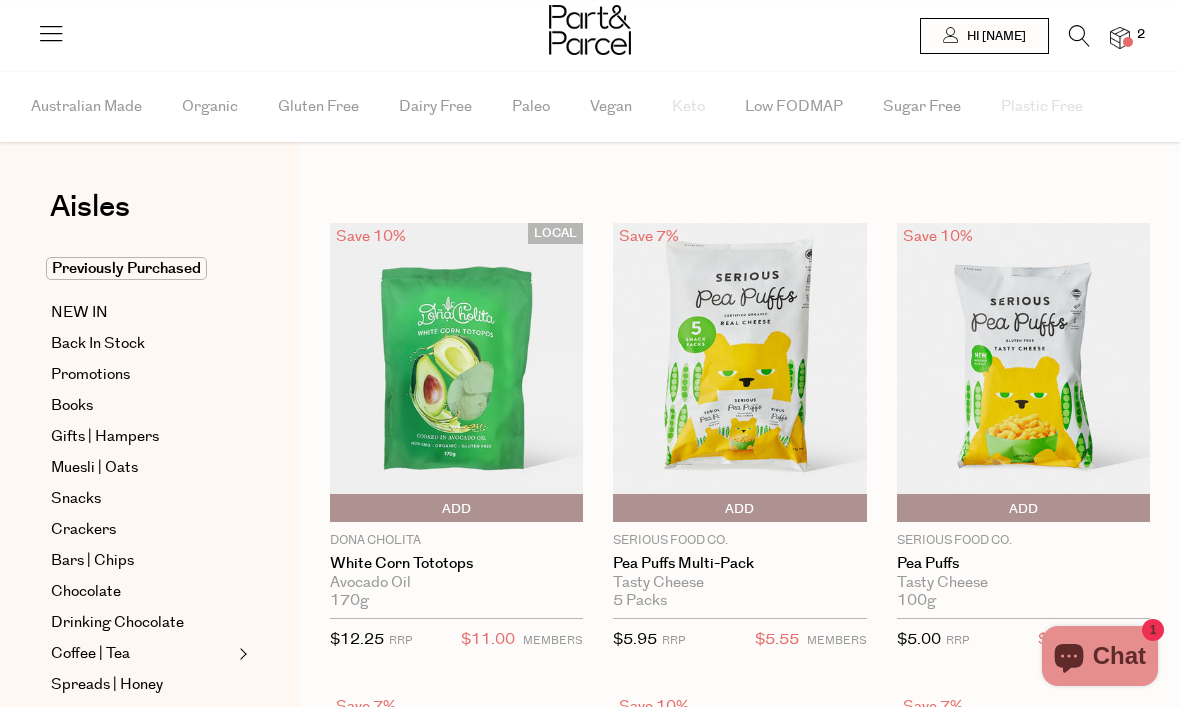 scroll, scrollTop: 0, scrollLeft: 0, axis: both 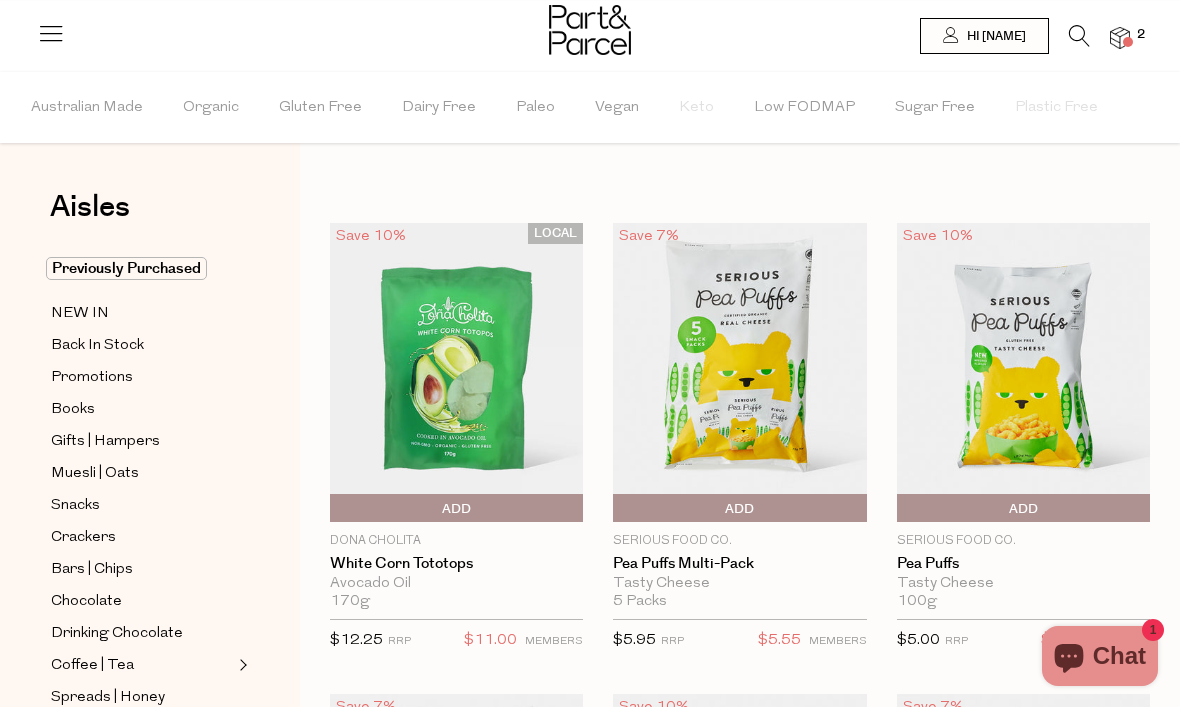 click on "Add To Parcel" at bounding box center (335, 509) 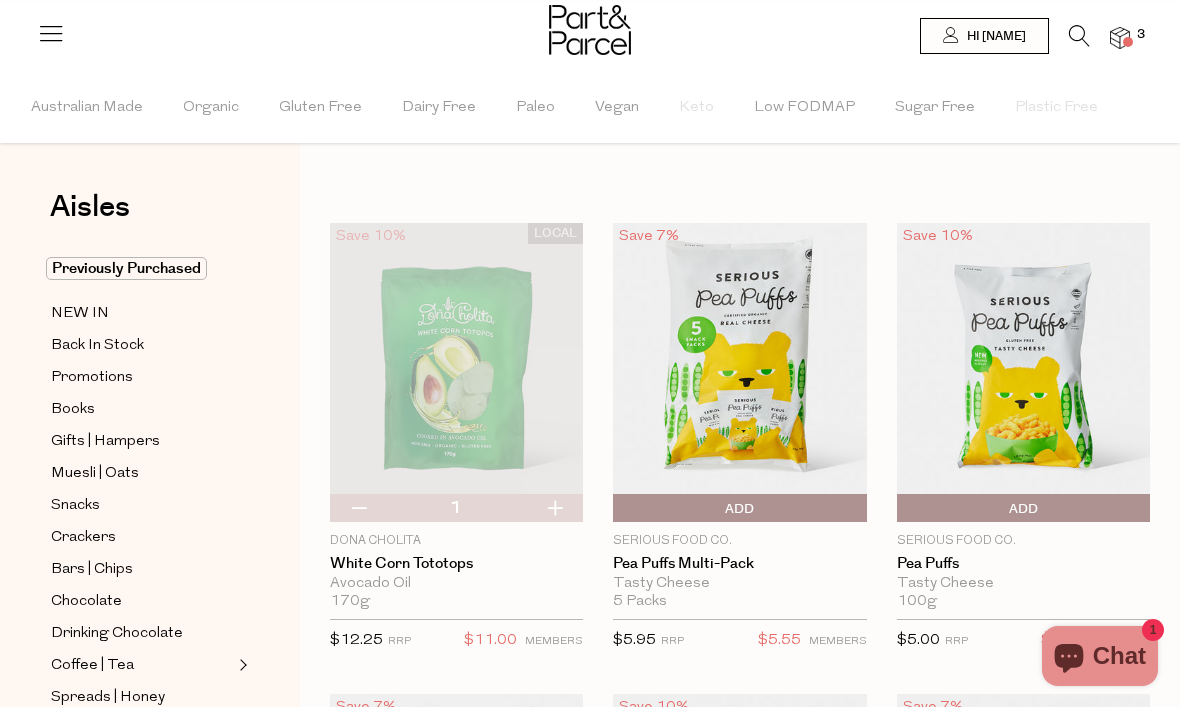 click at bounding box center (554, 508) 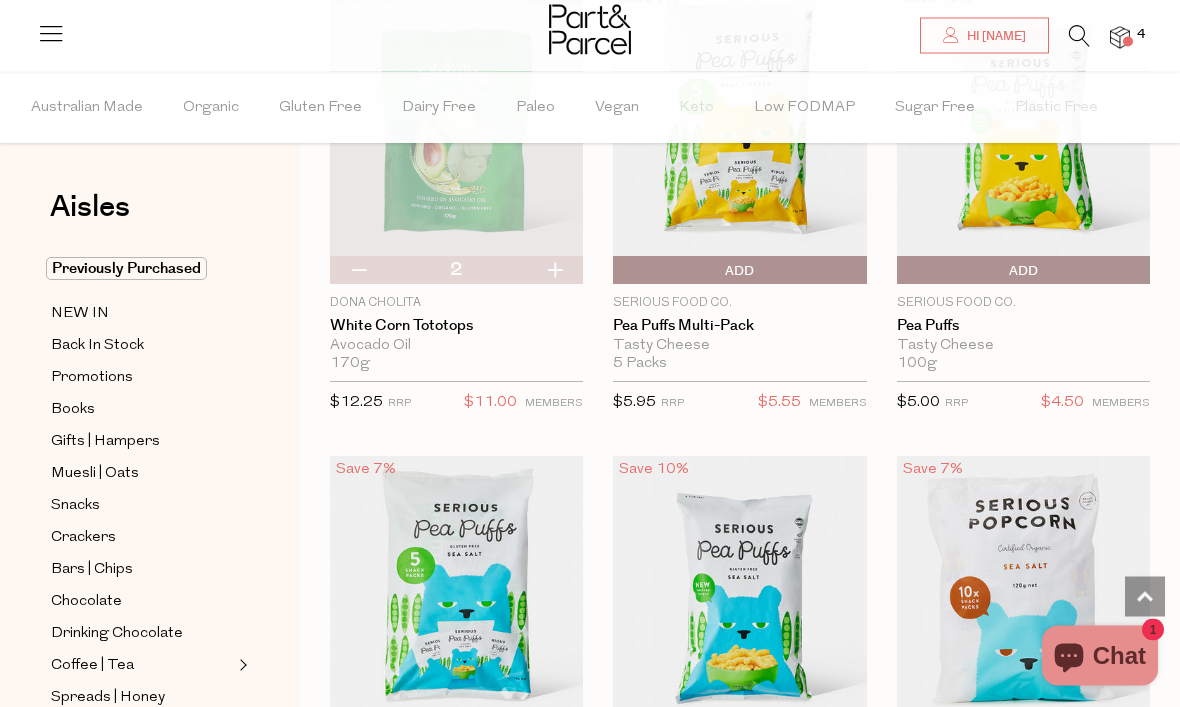 scroll, scrollTop: 0, scrollLeft: 0, axis: both 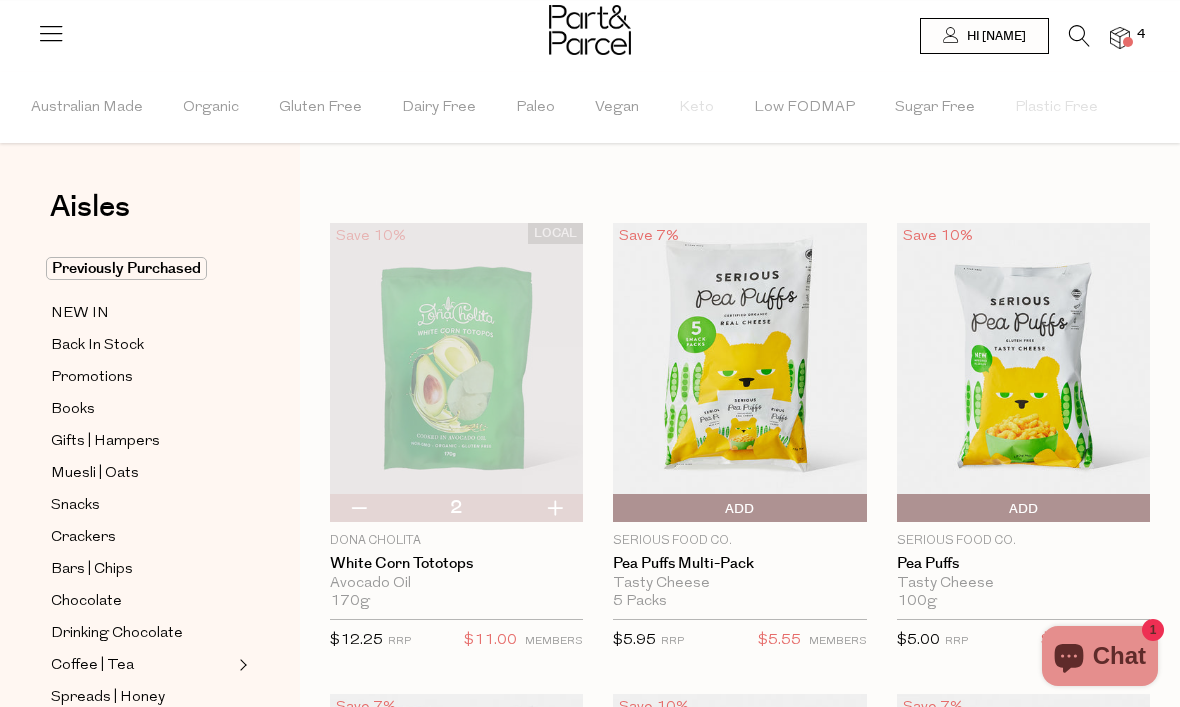 click at bounding box center (1079, 36) 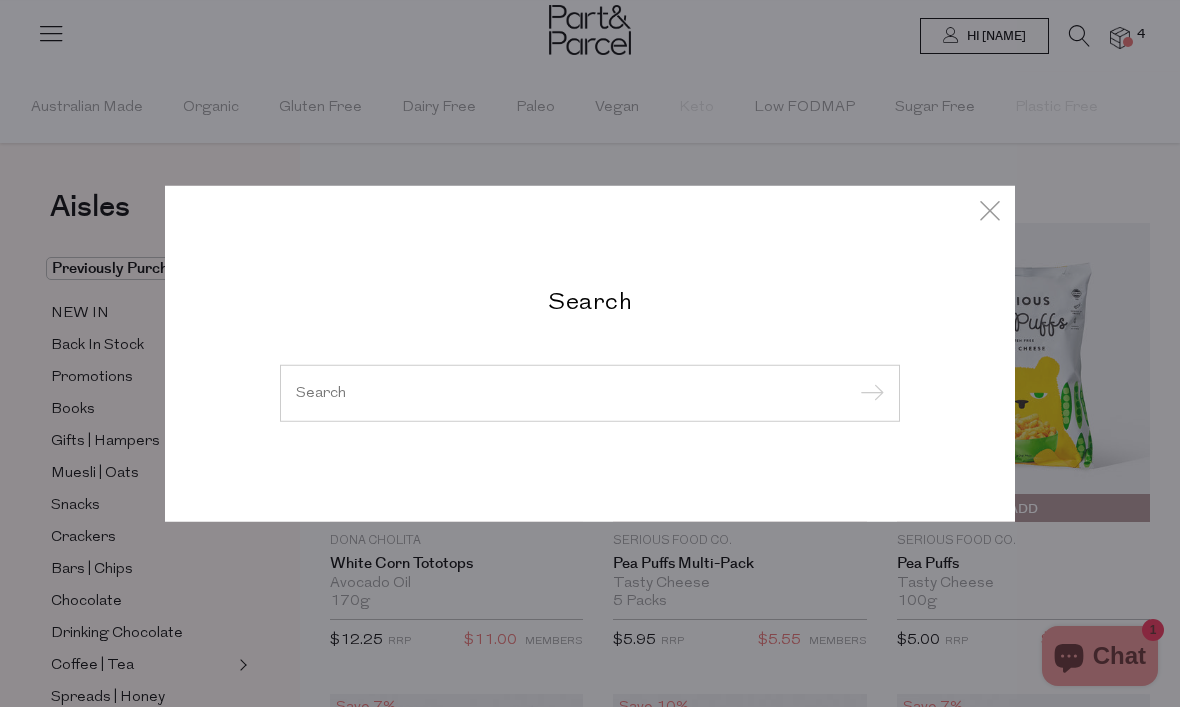 click at bounding box center (590, 392) 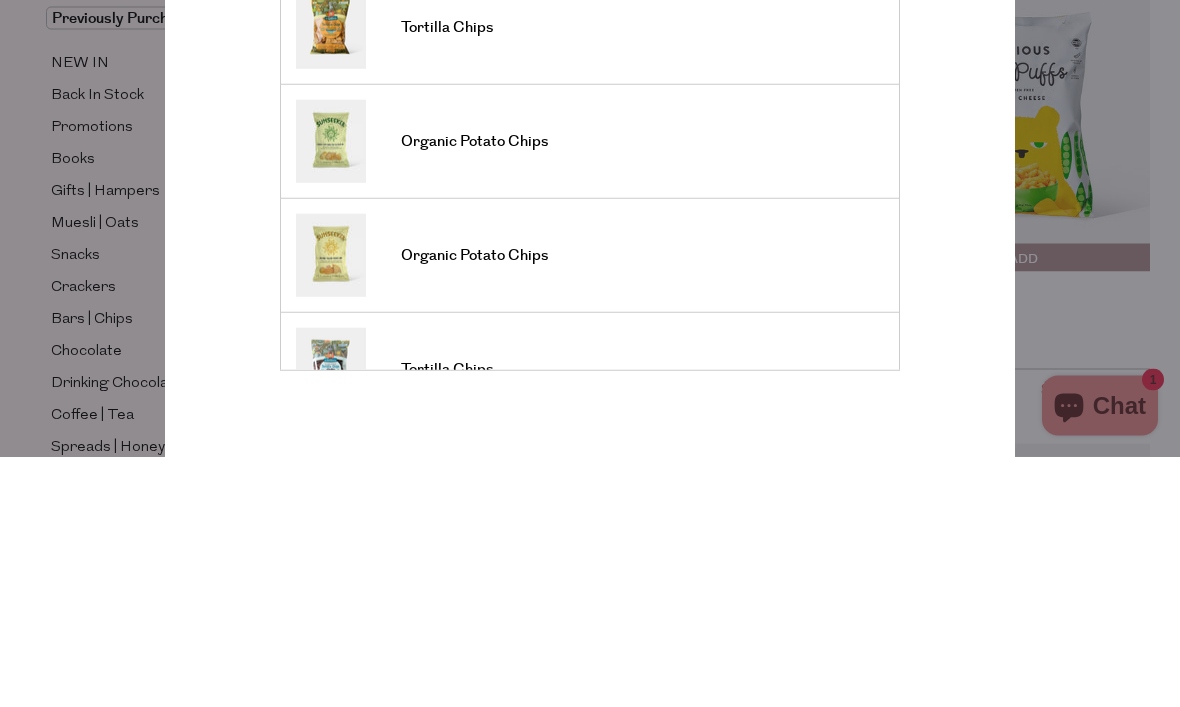 type on "Chips" 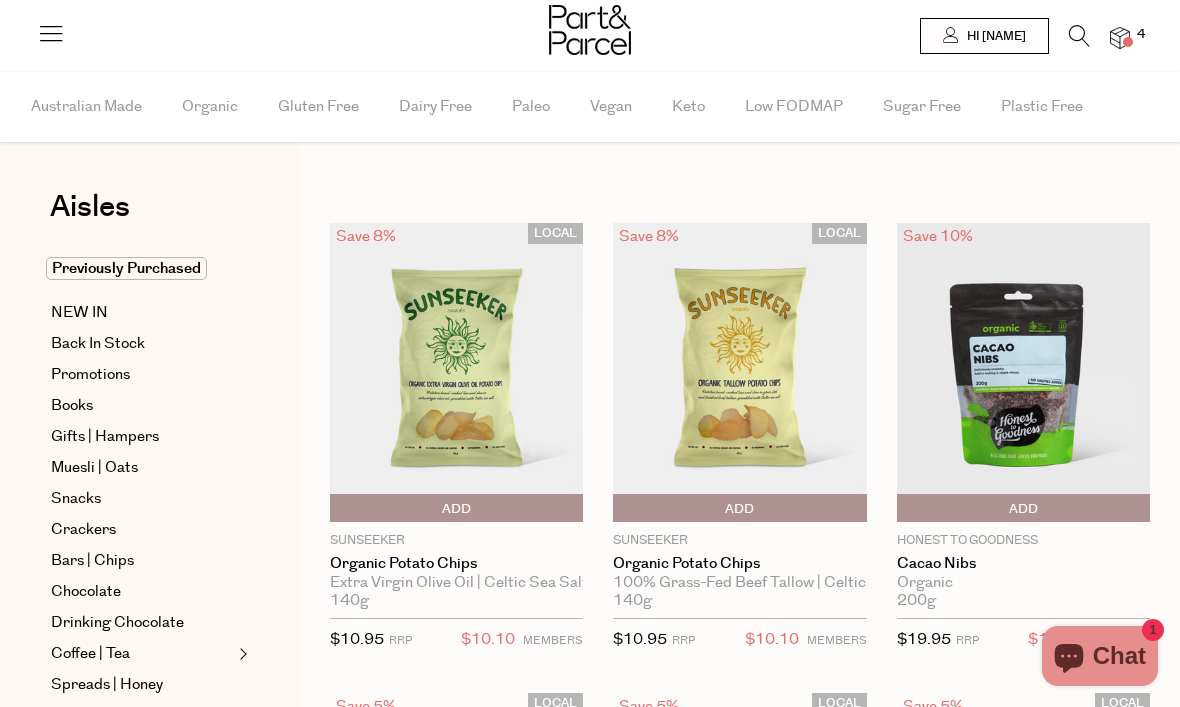 scroll, scrollTop: 0, scrollLeft: 0, axis: both 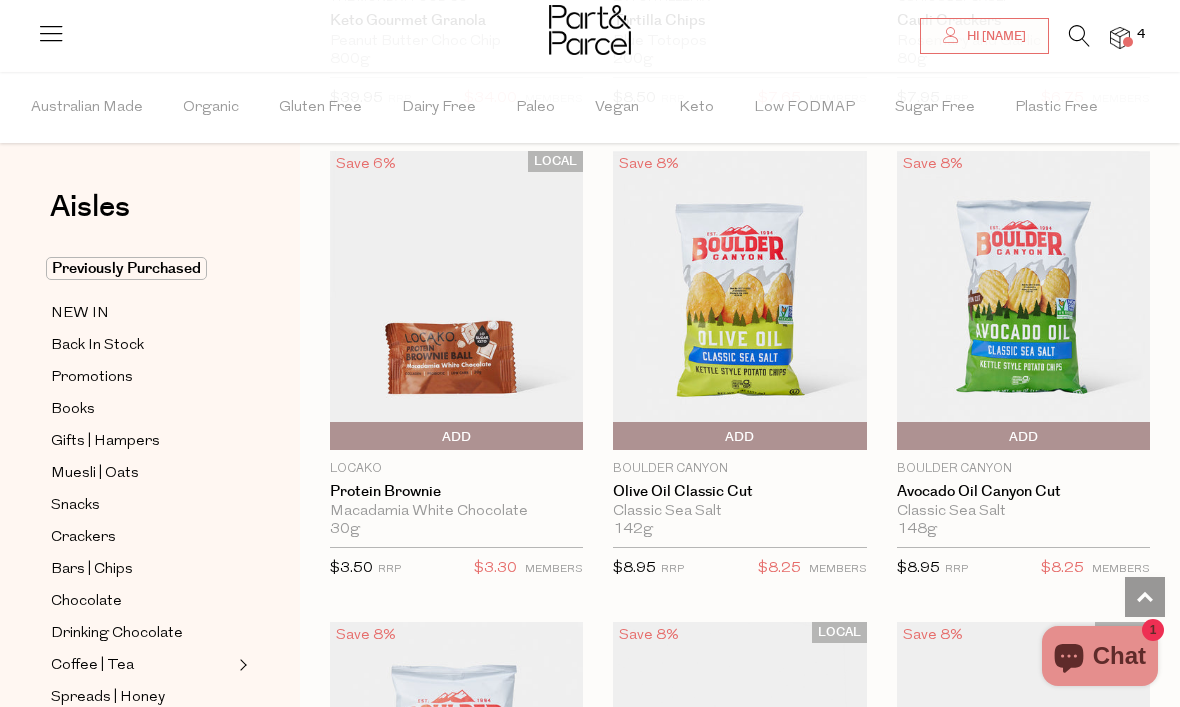 click on "Add To Parcel" at bounding box center [1023, 437] 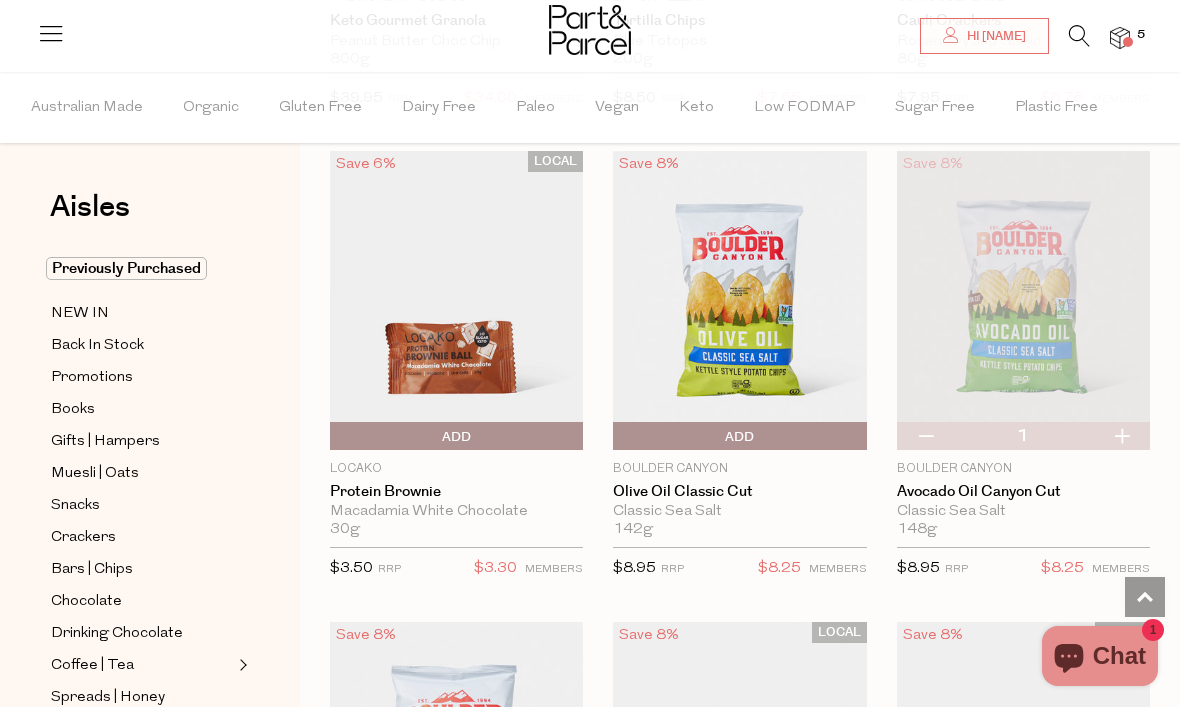click at bounding box center [1121, 436] 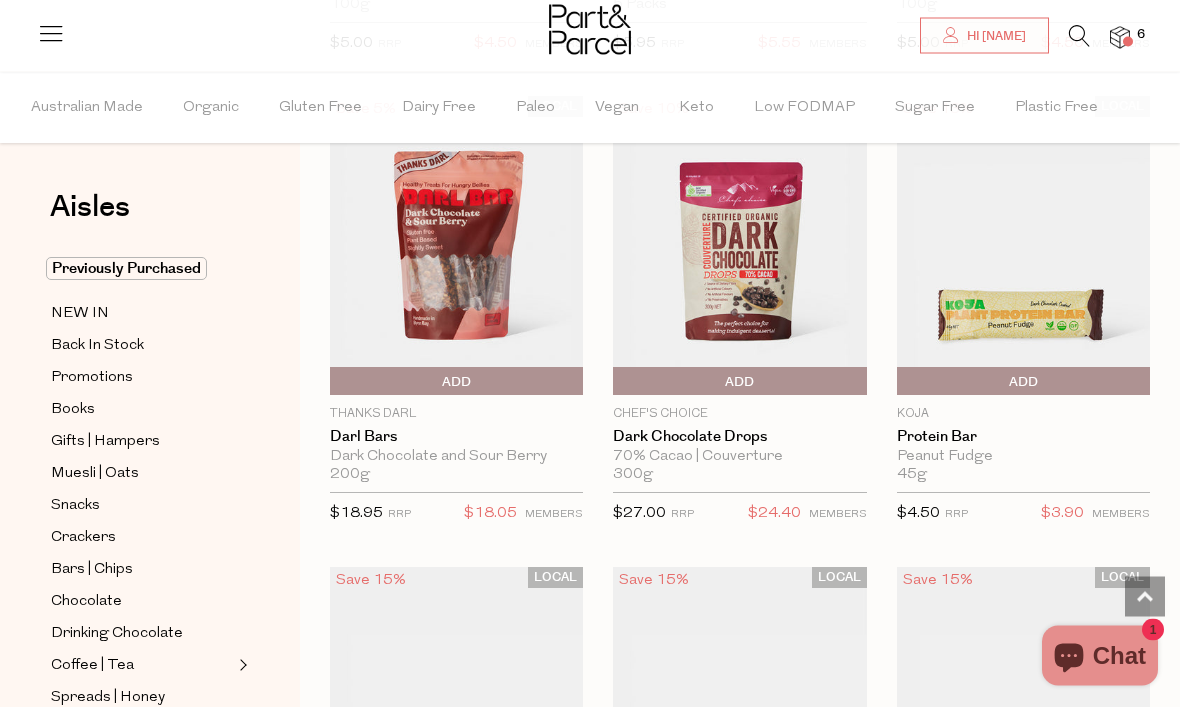 scroll, scrollTop: 3894, scrollLeft: 0, axis: vertical 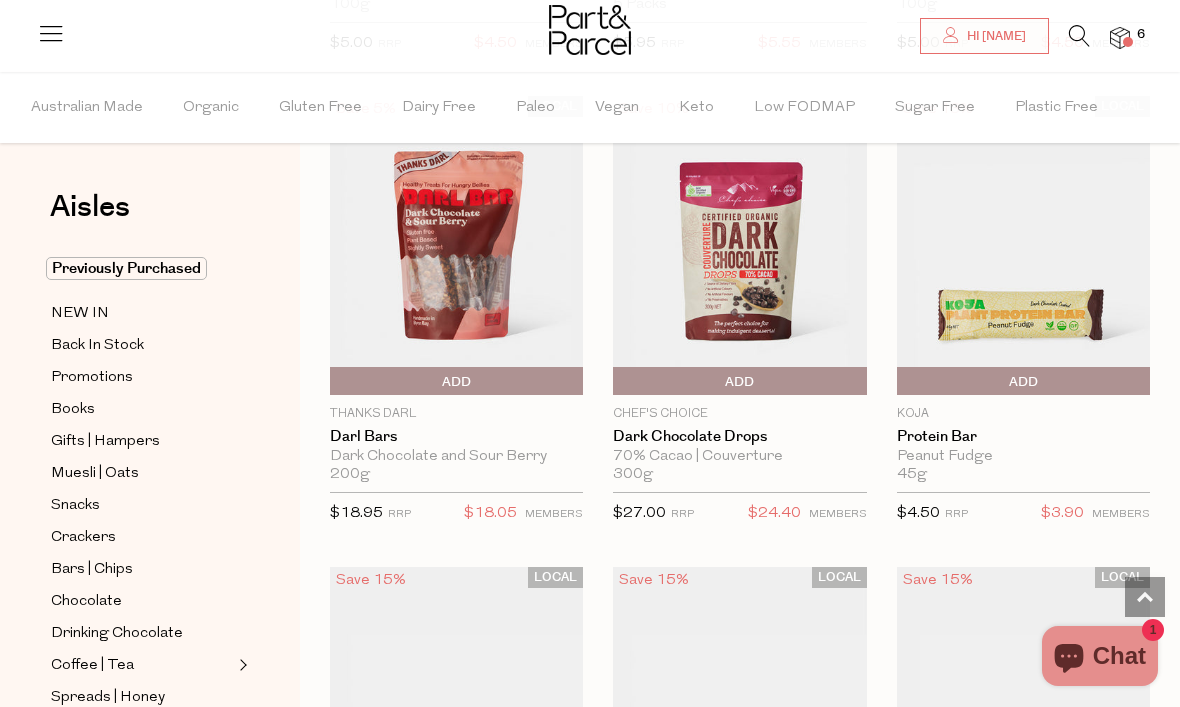 click at bounding box center (739, 245) 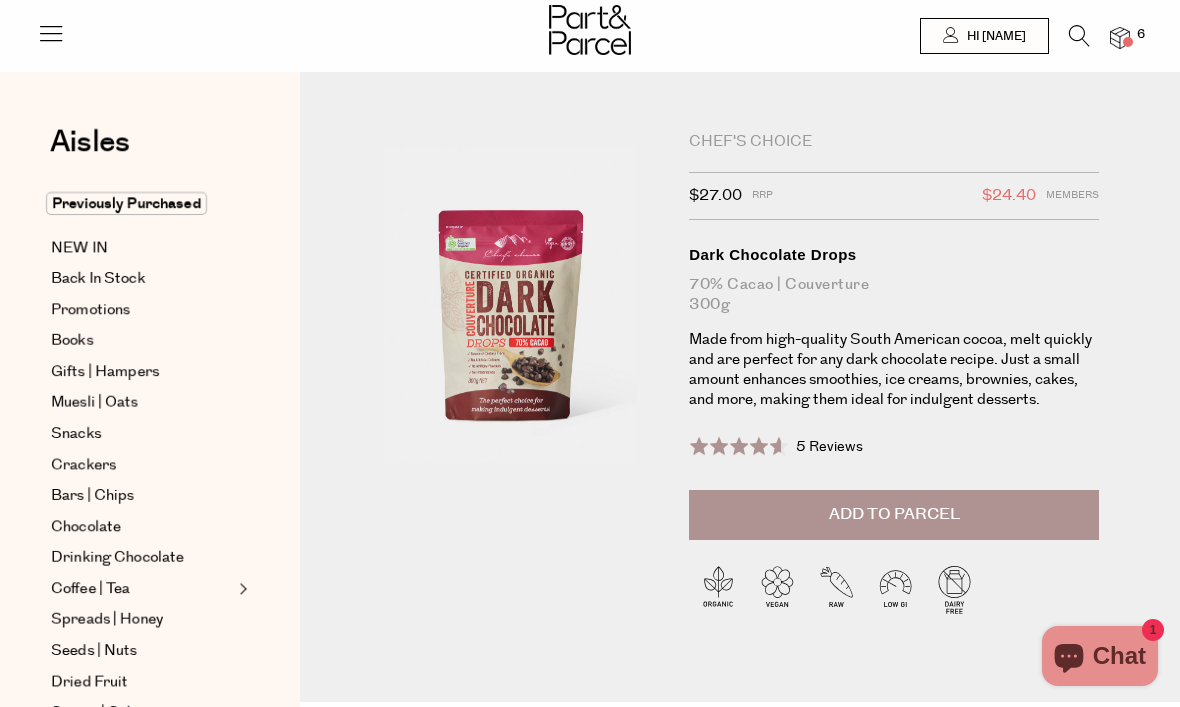 scroll, scrollTop: 0, scrollLeft: 0, axis: both 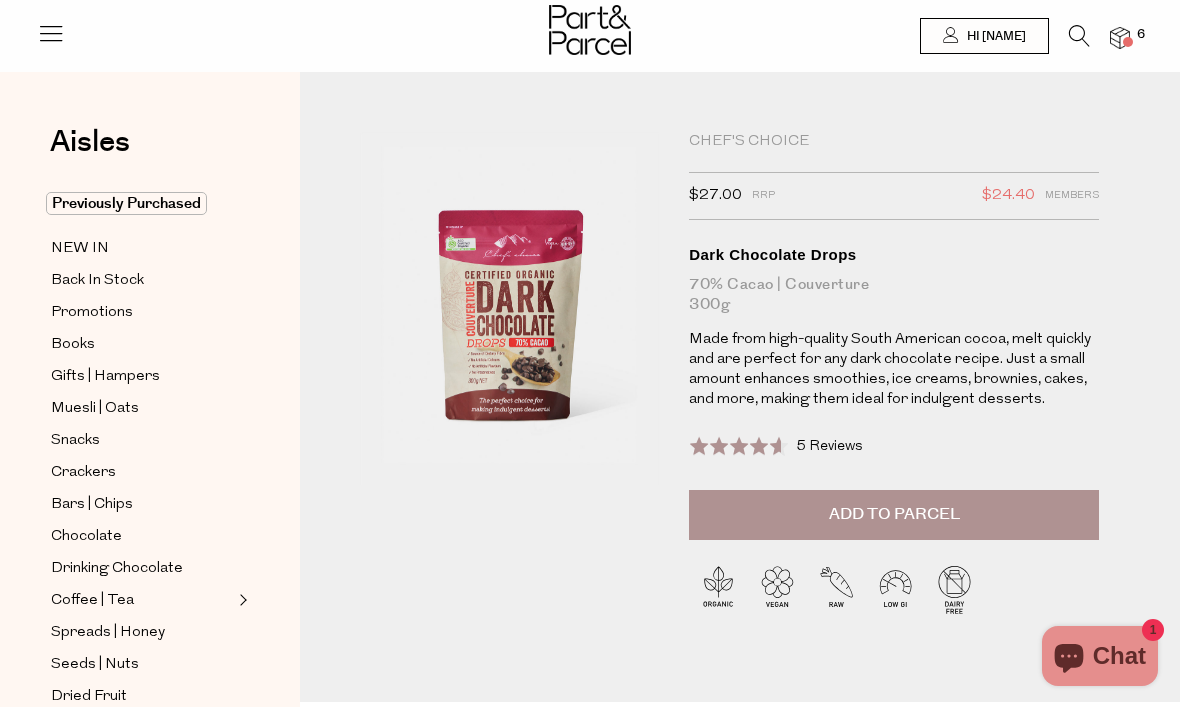 click on "Add to Parcel" at bounding box center (894, 515) 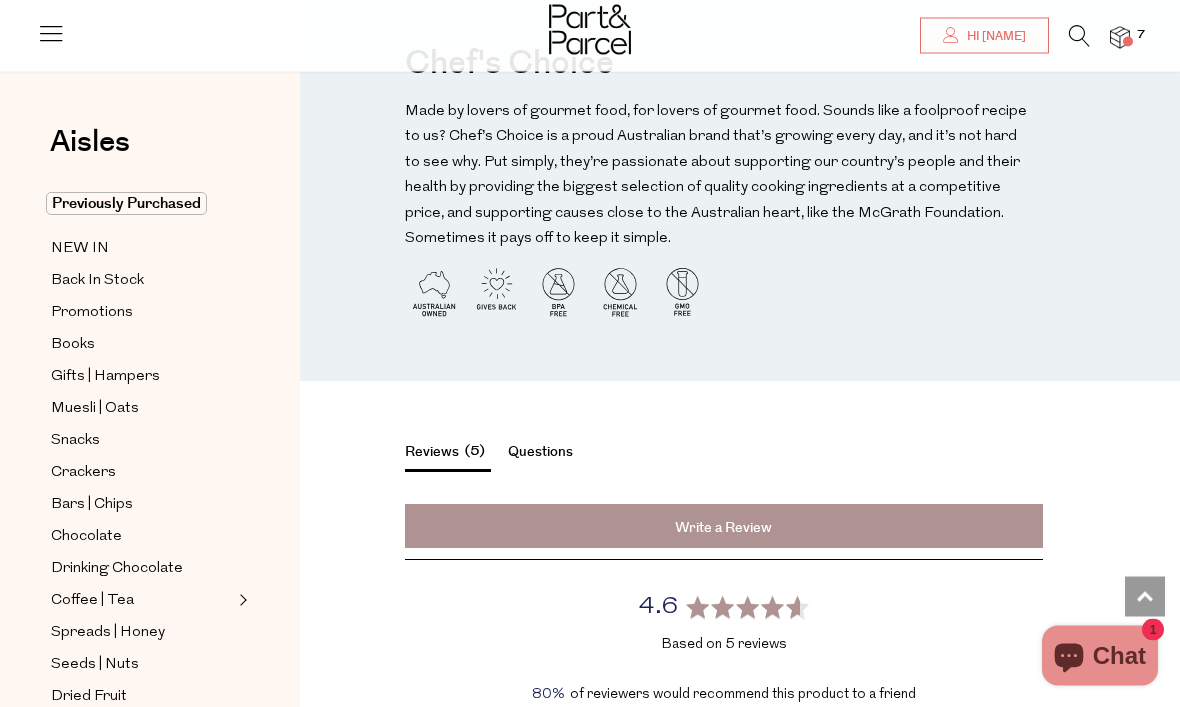 scroll, scrollTop: 2194, scrollLeft: 0, axis: vertical 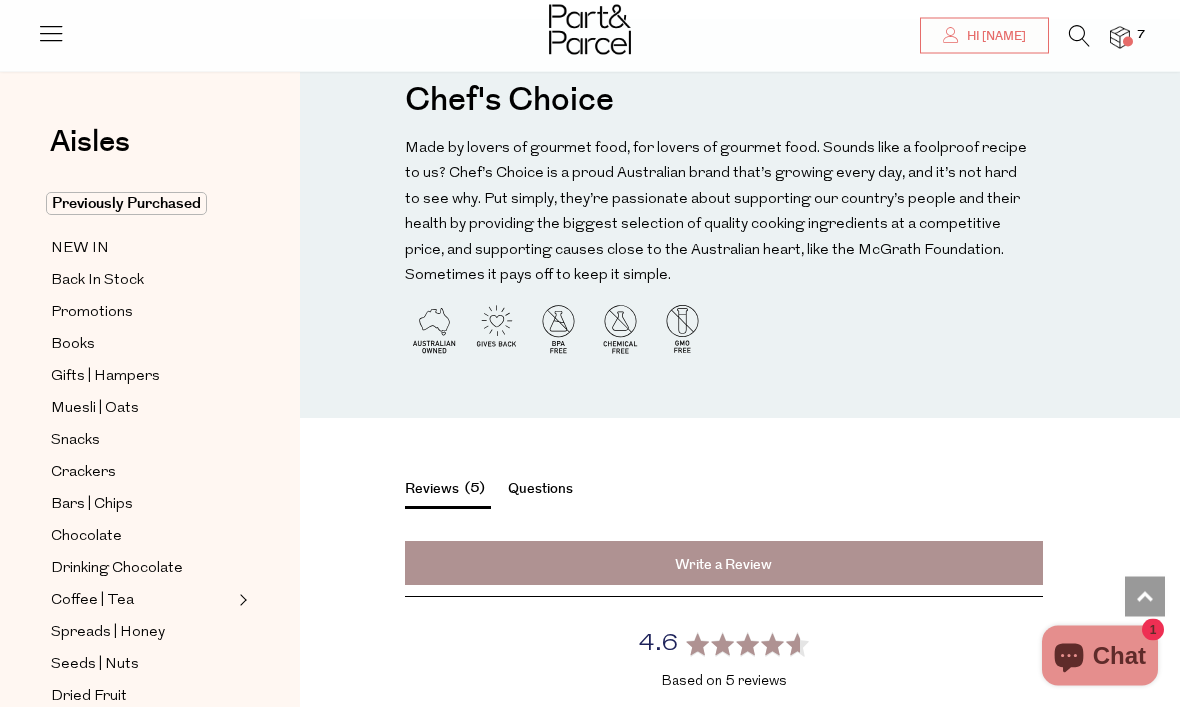 click at bounding box center (1120, 38) 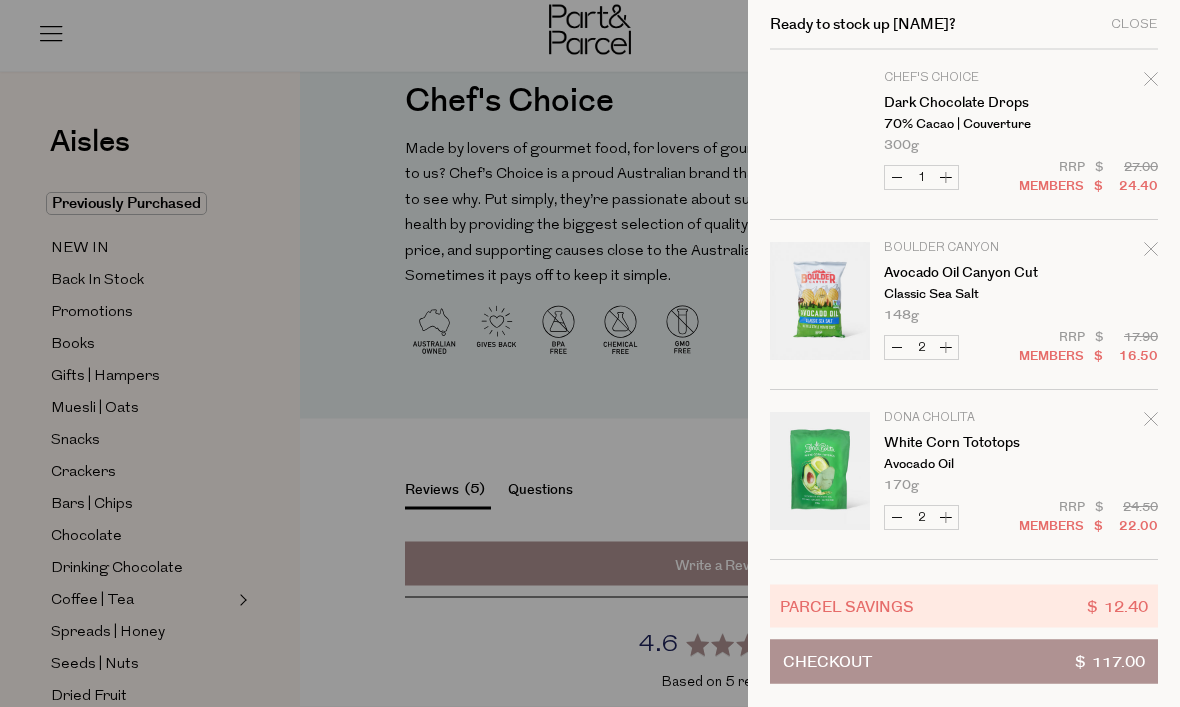 scroll, scrollTop: 2195, scrollLeft: 0, axis: vertical 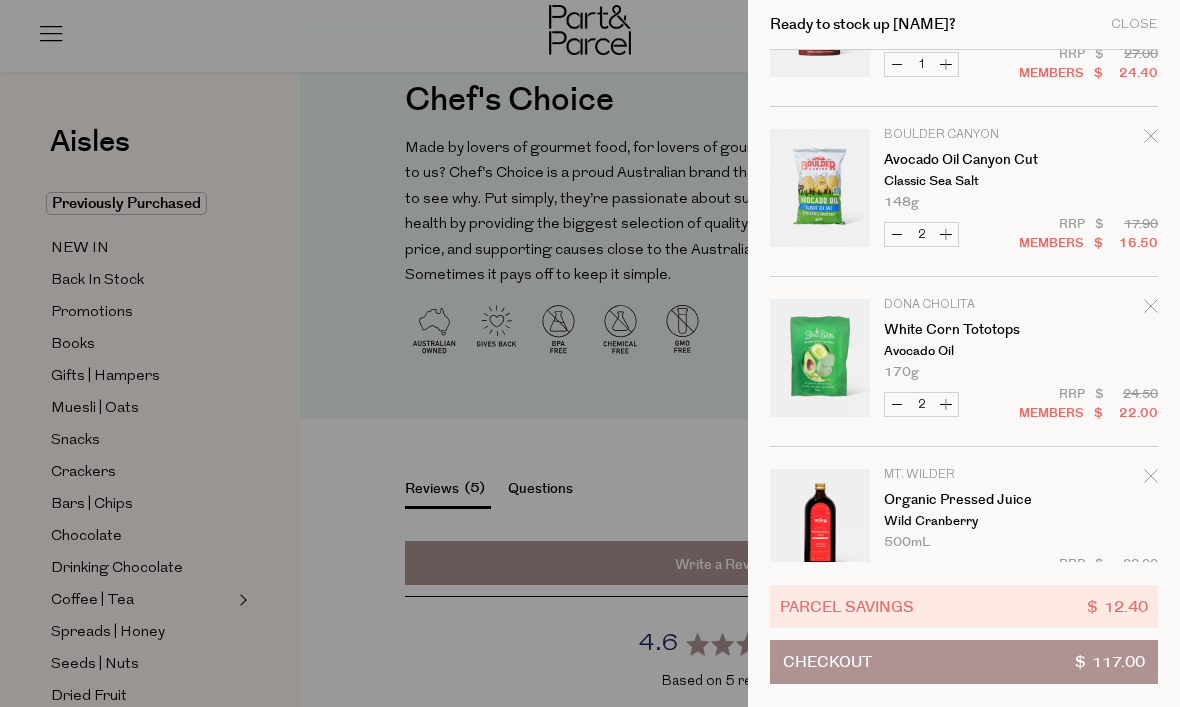 click 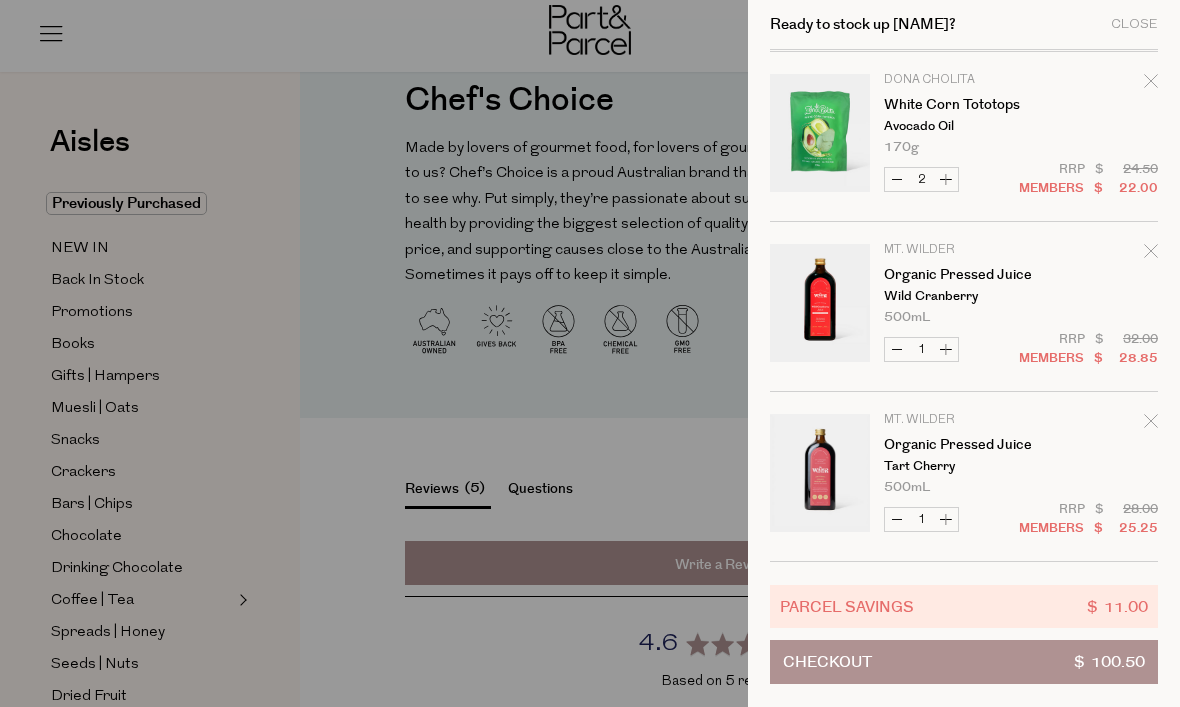 scroll, scrollTop: 168, scrollLeft: 0, axis: vertical 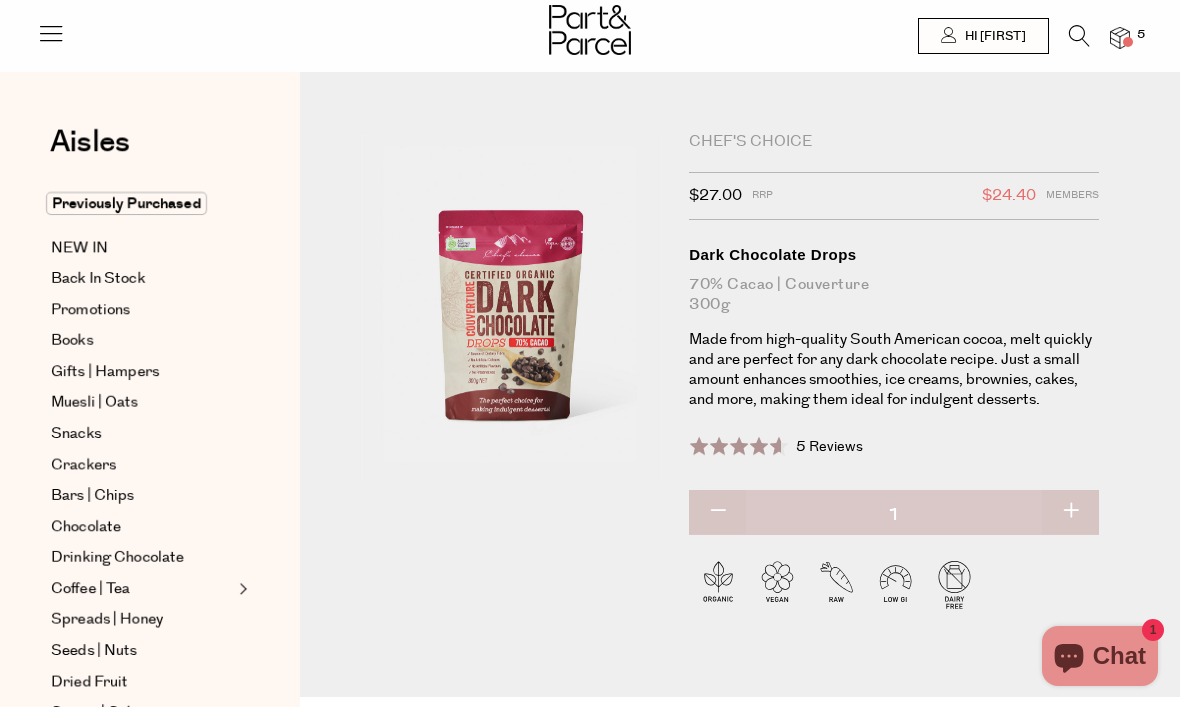 click at bounding box center (1120, 38) 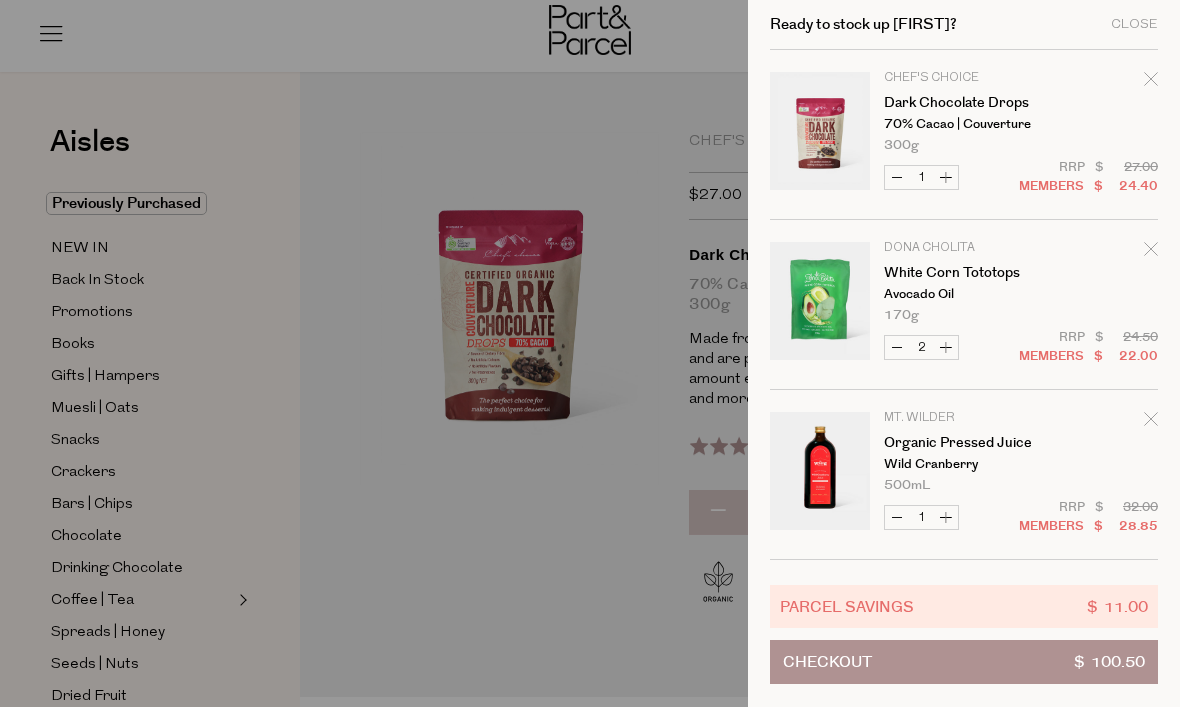 scroll, scrollTop: 114, scrollLeft: 0, axis: vertical 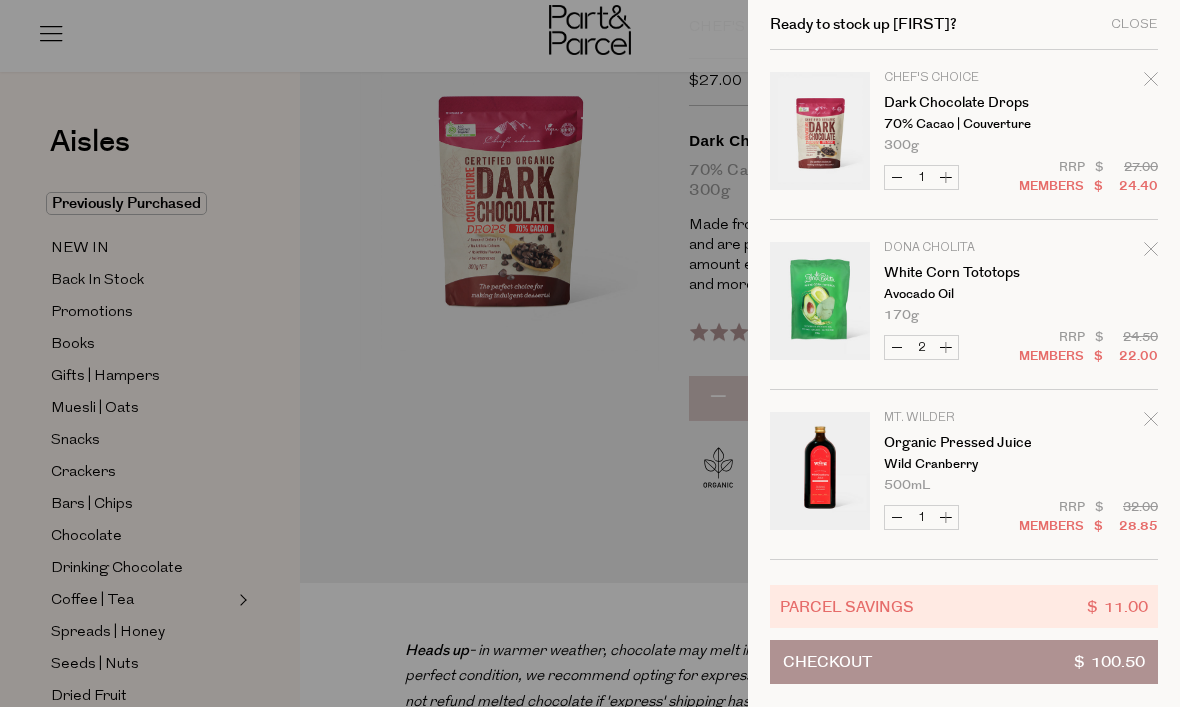 click 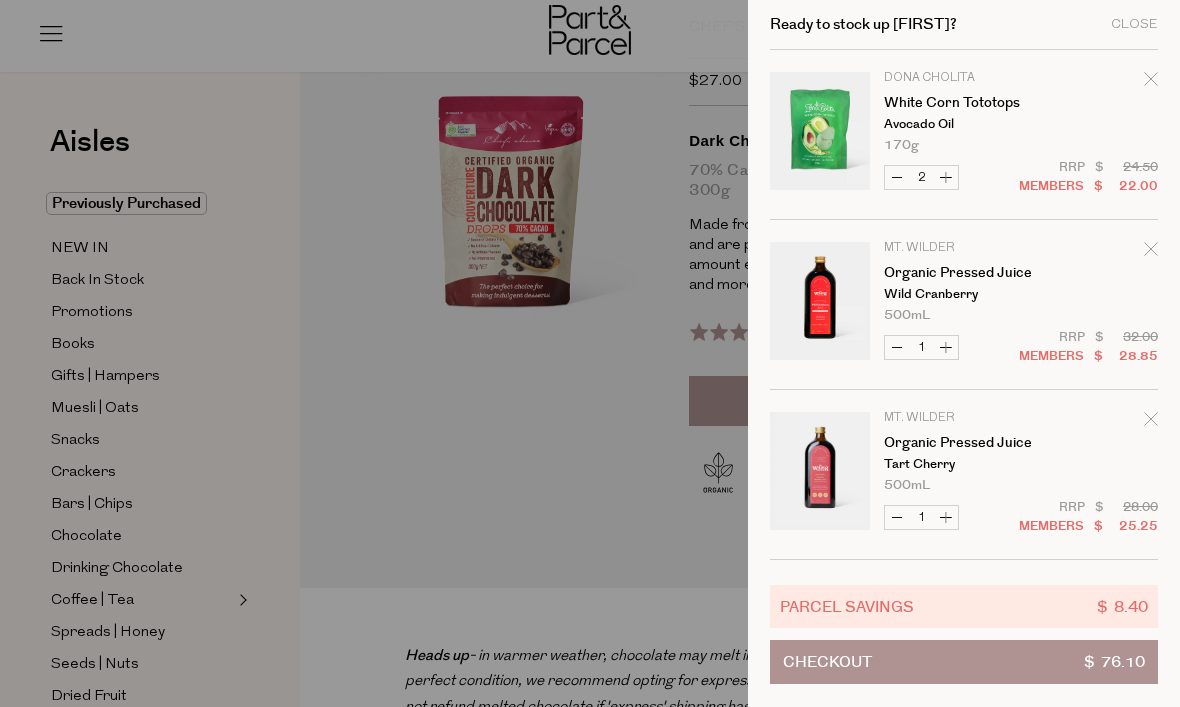 click on "Checkout $ 76.10" at bounding box center [964, 662] 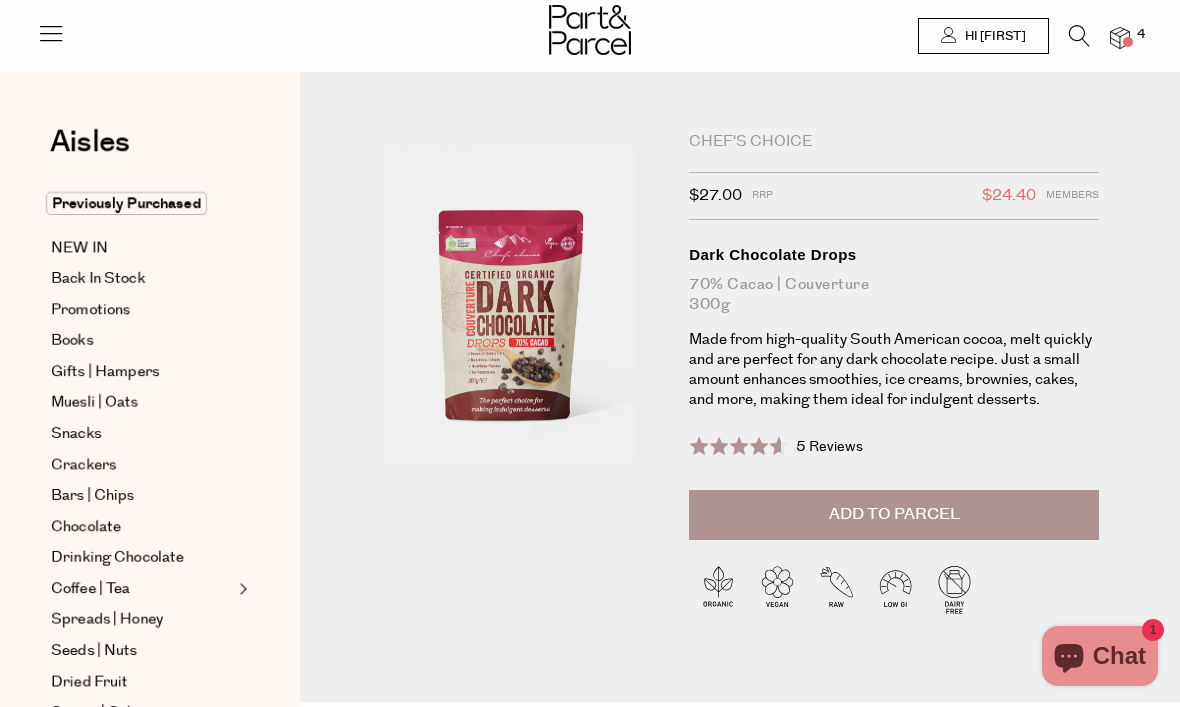 scroll, scrollTop: -1, scrollLeft: 0, axis: vertical 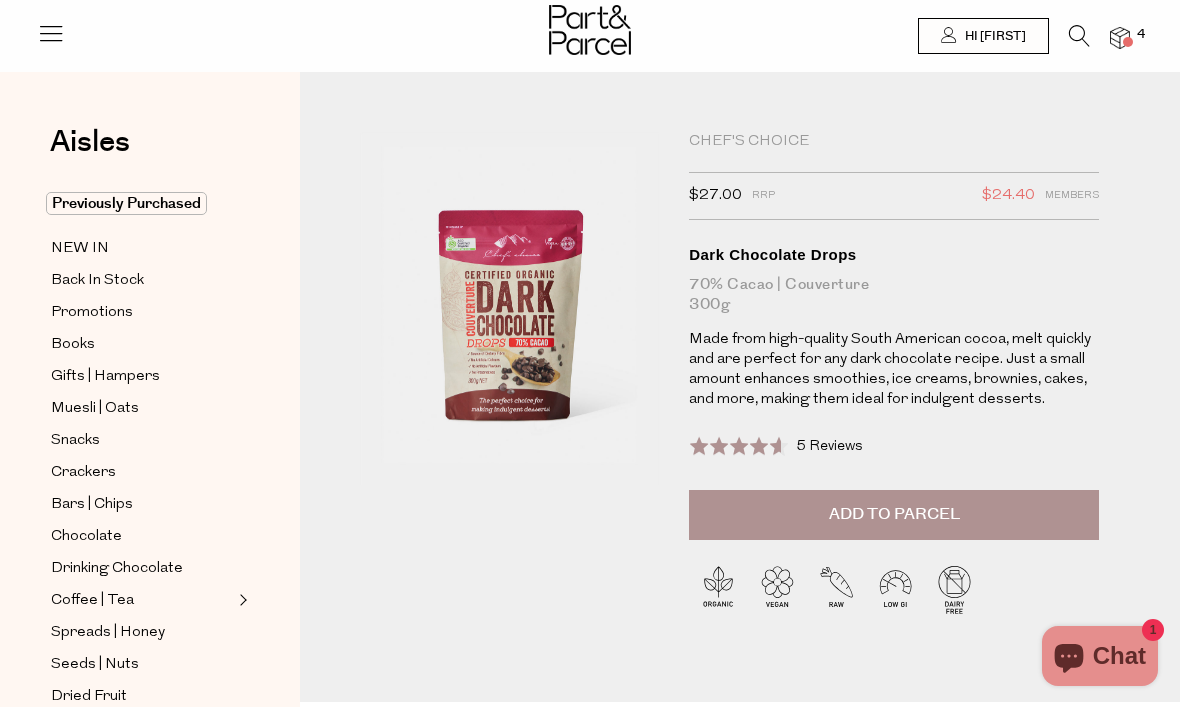 click at bounding box center [1120, 38] 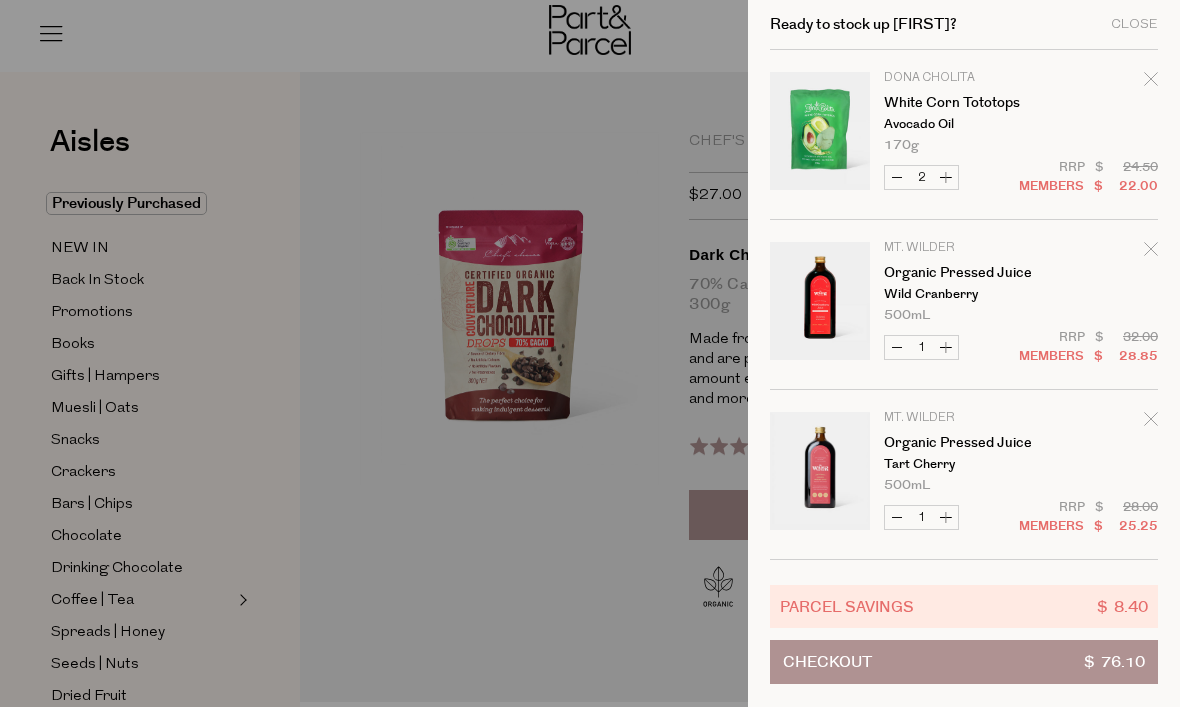 click 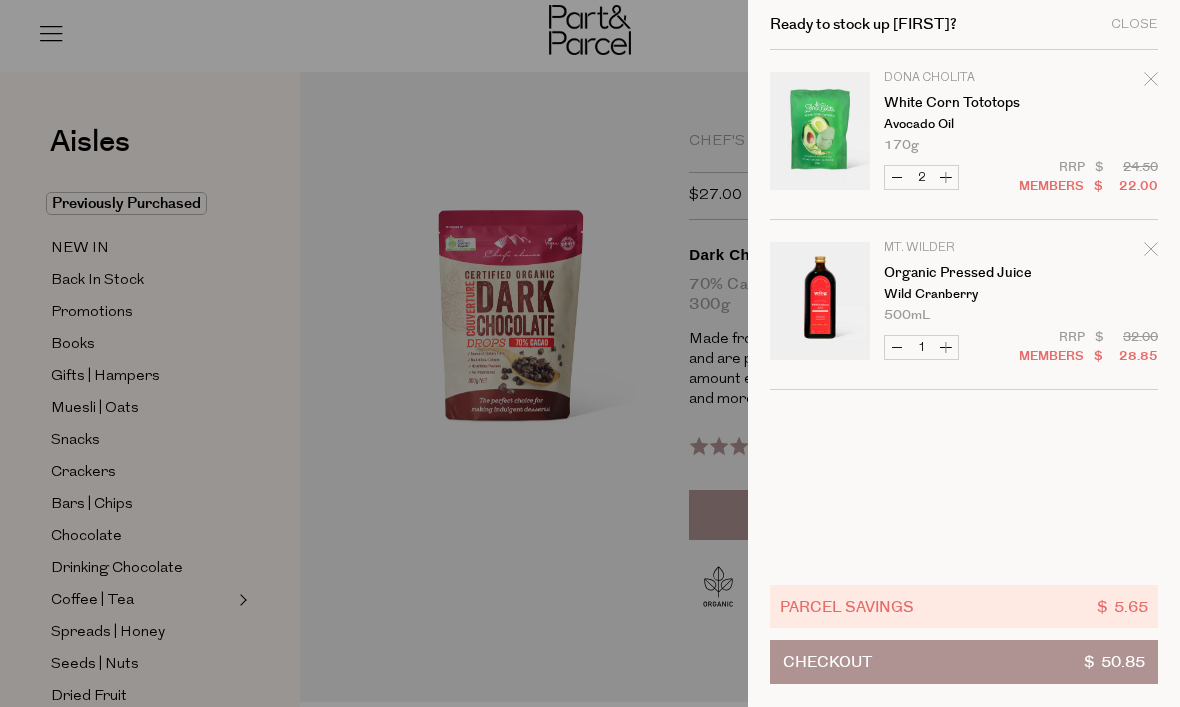 click 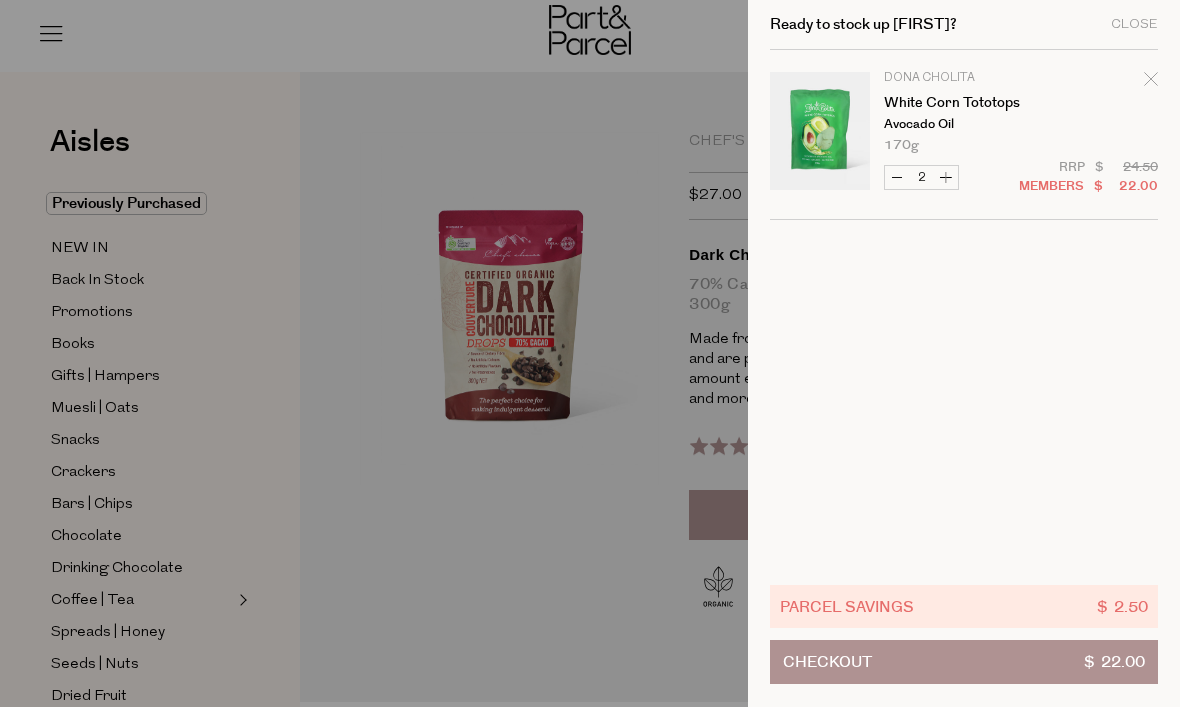 click at bounding box center [1151, 82] 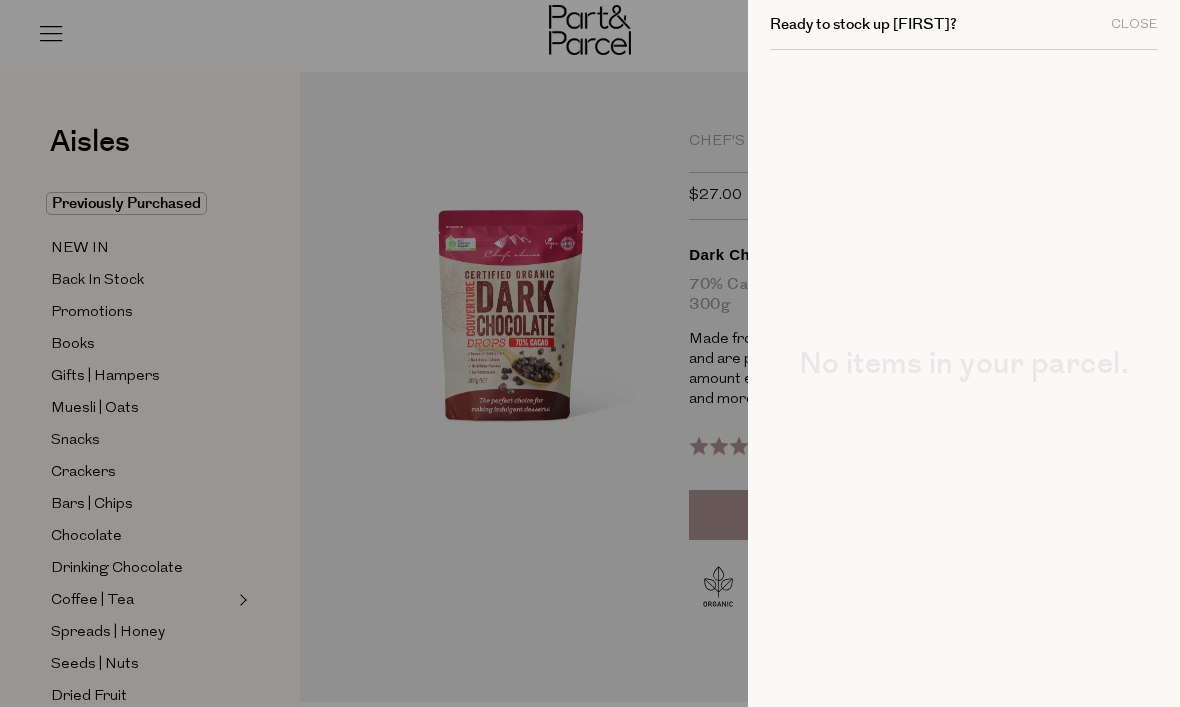 click on "Close" at bounding box center [1134, 24] 